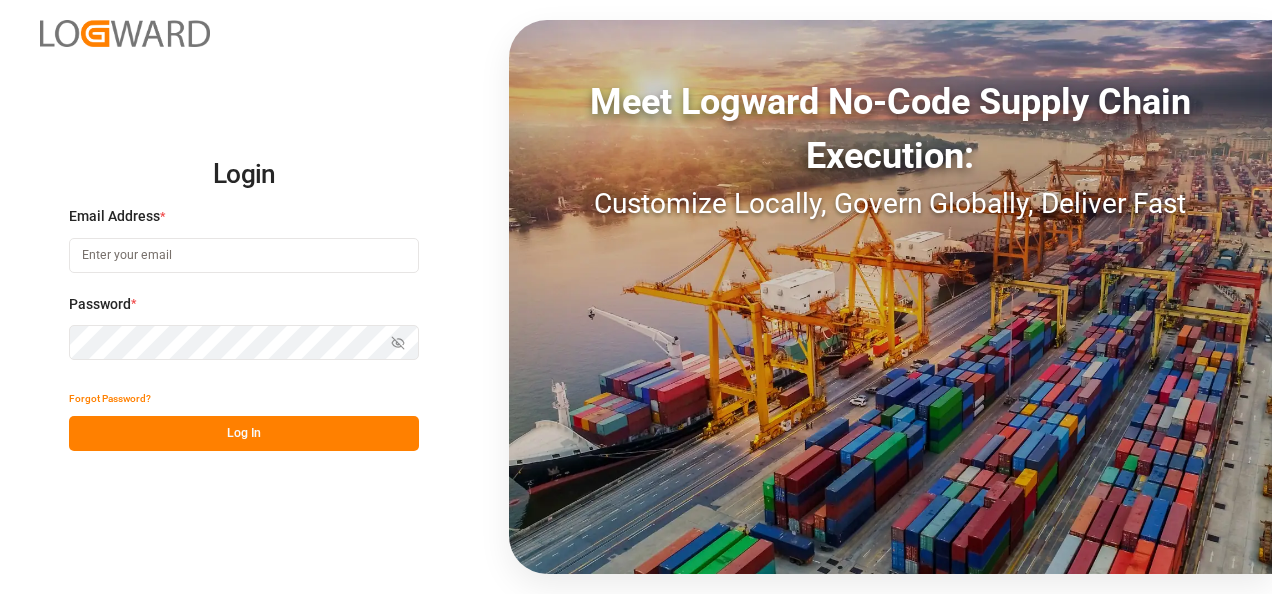scroll, scrollTop: 0, scrollLeft: 0, axis: both 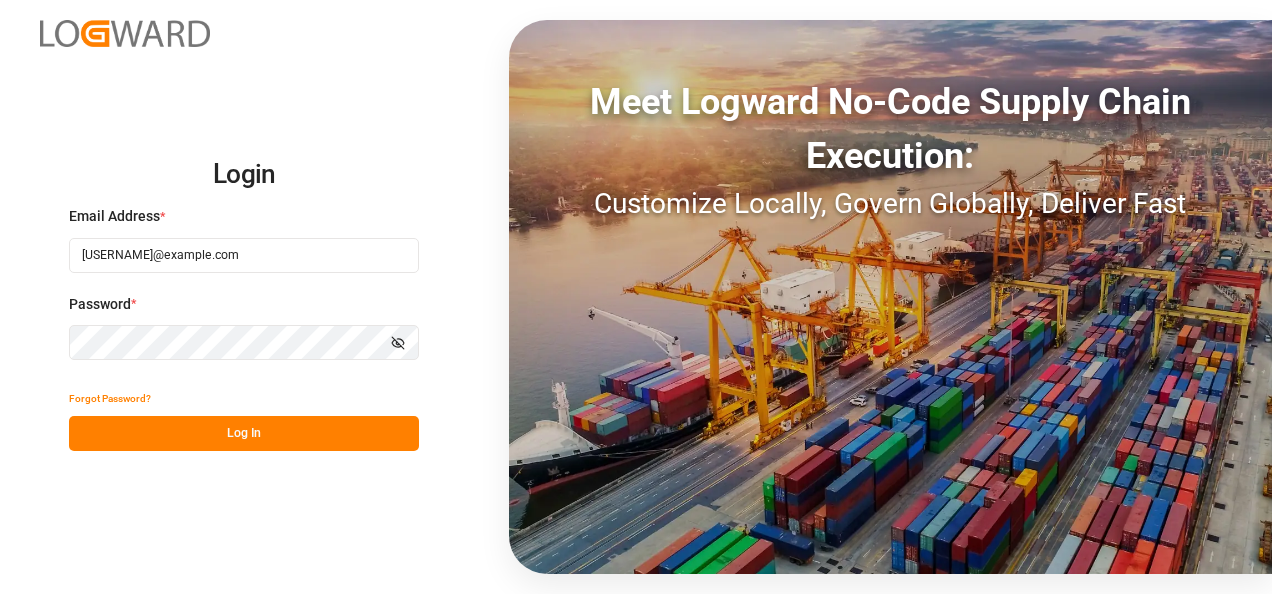 click on "Log In" at bounding box center (244, 433) 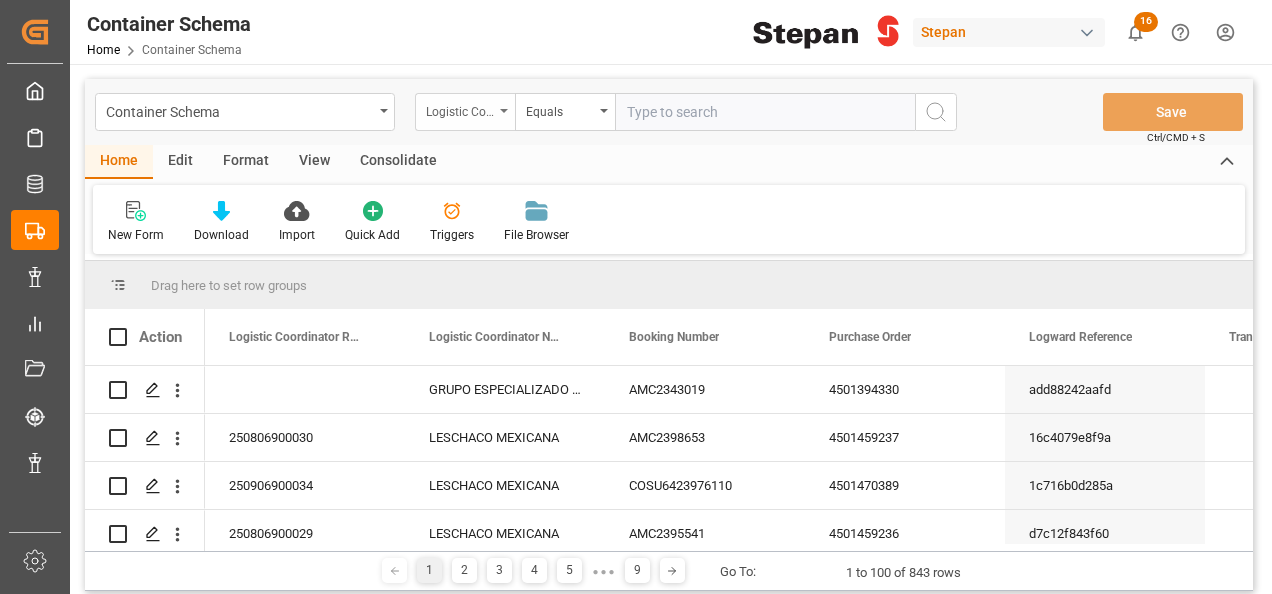 click on "Logistic Coordinator Reference Number" at bounding box center (460, 109) 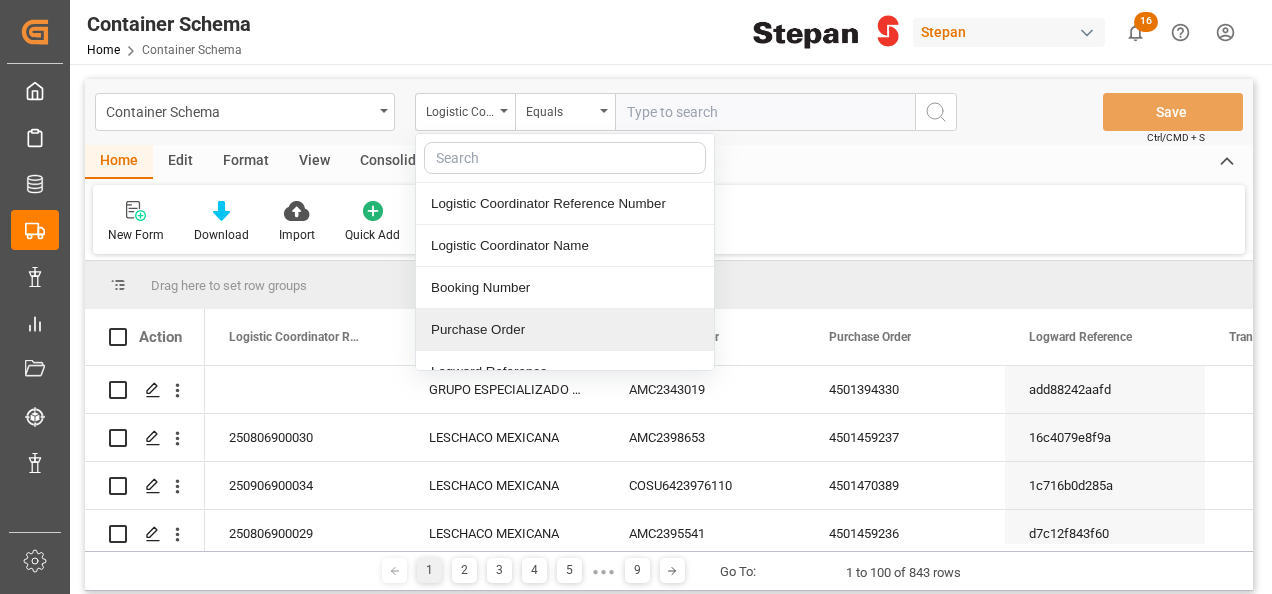 click on "Purchase Order" at bounding box center [565, 330] 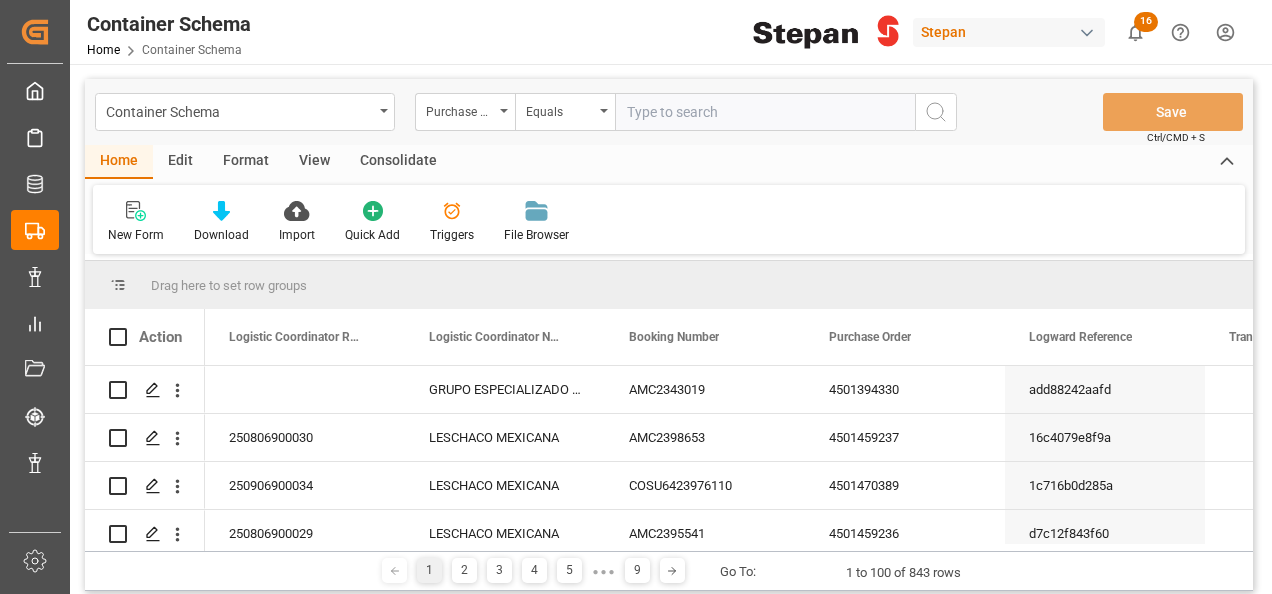 click at bounding box center (765, 112) 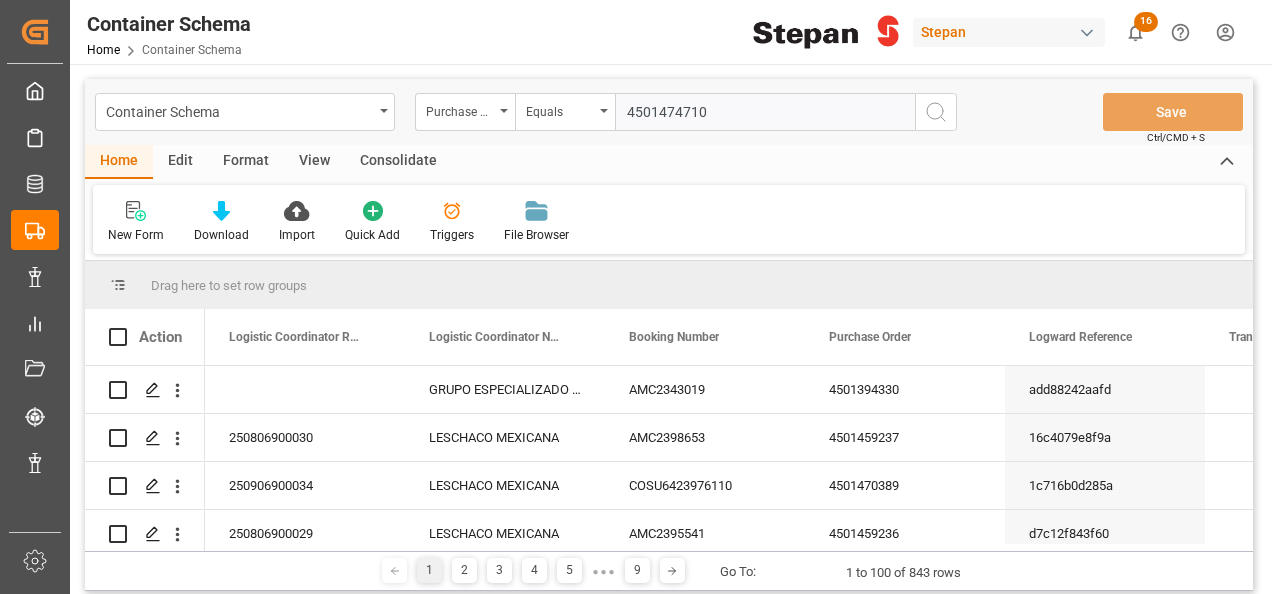type on "4501474710" 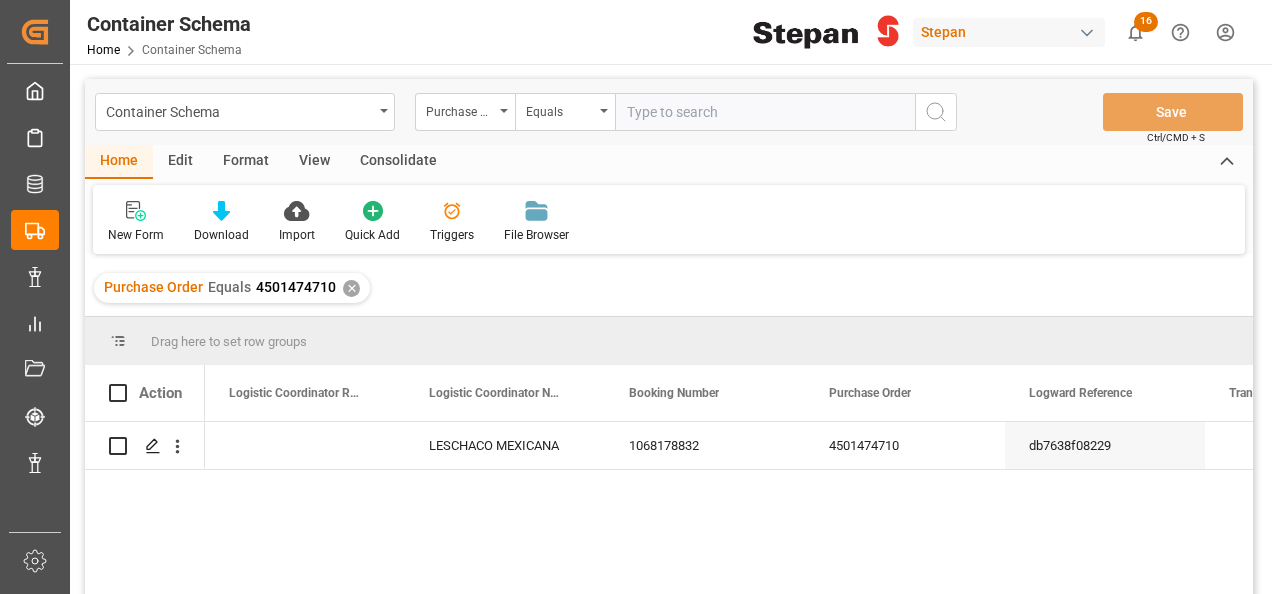 type 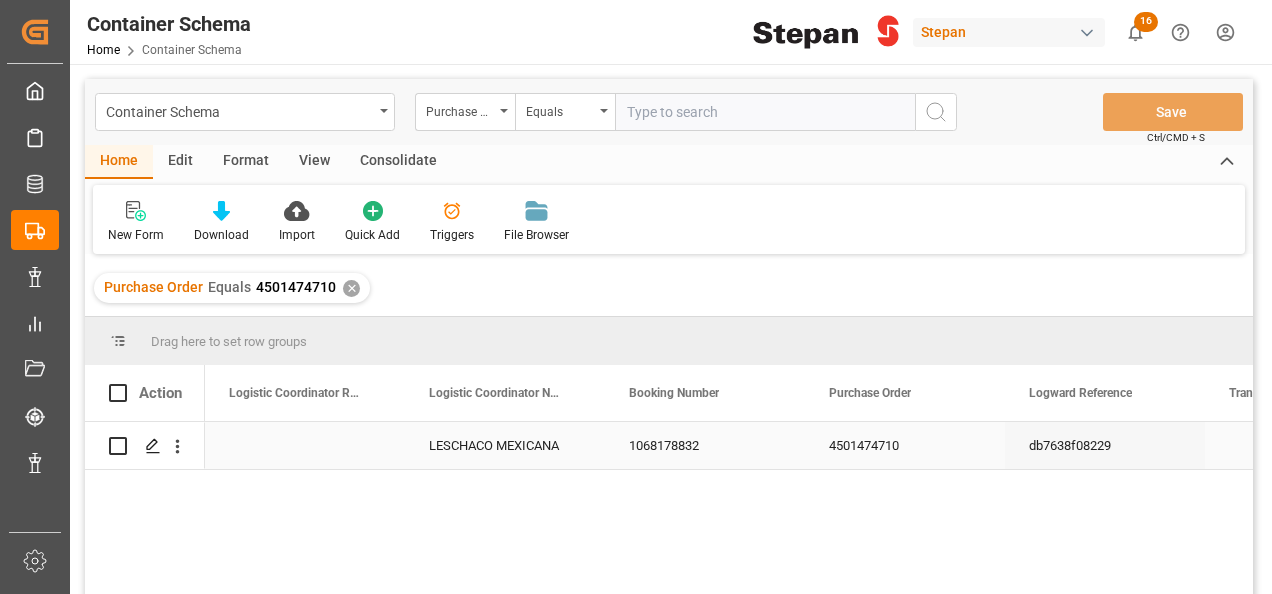 click at bounding box center [305, 445] 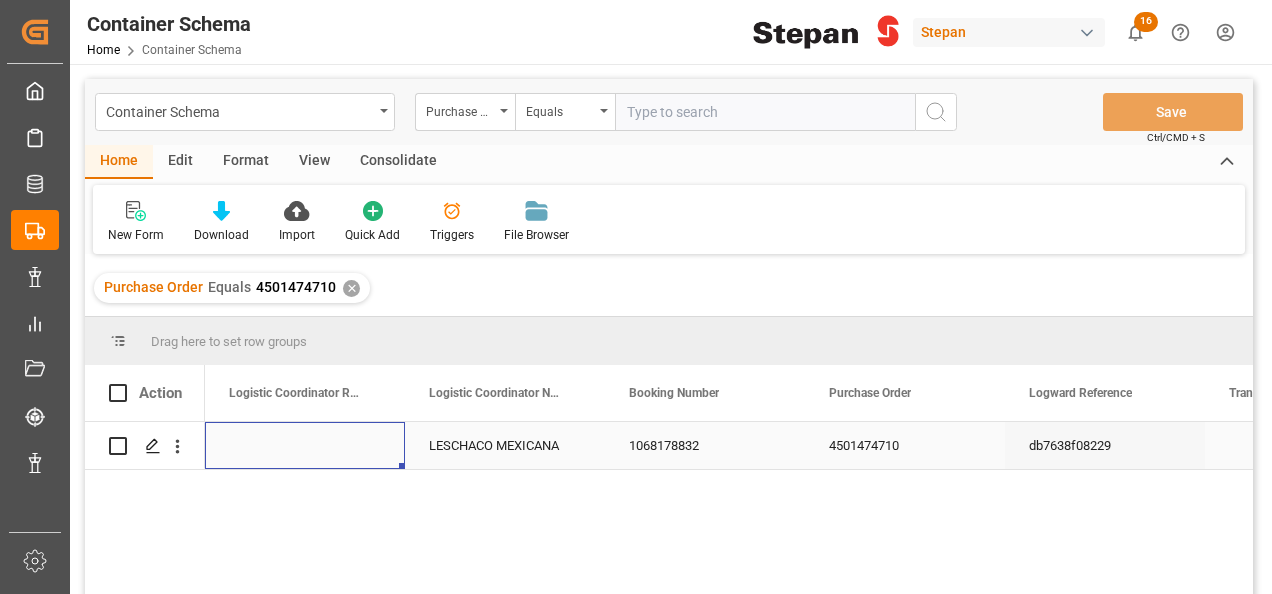 click at bounding box center [305, 445] 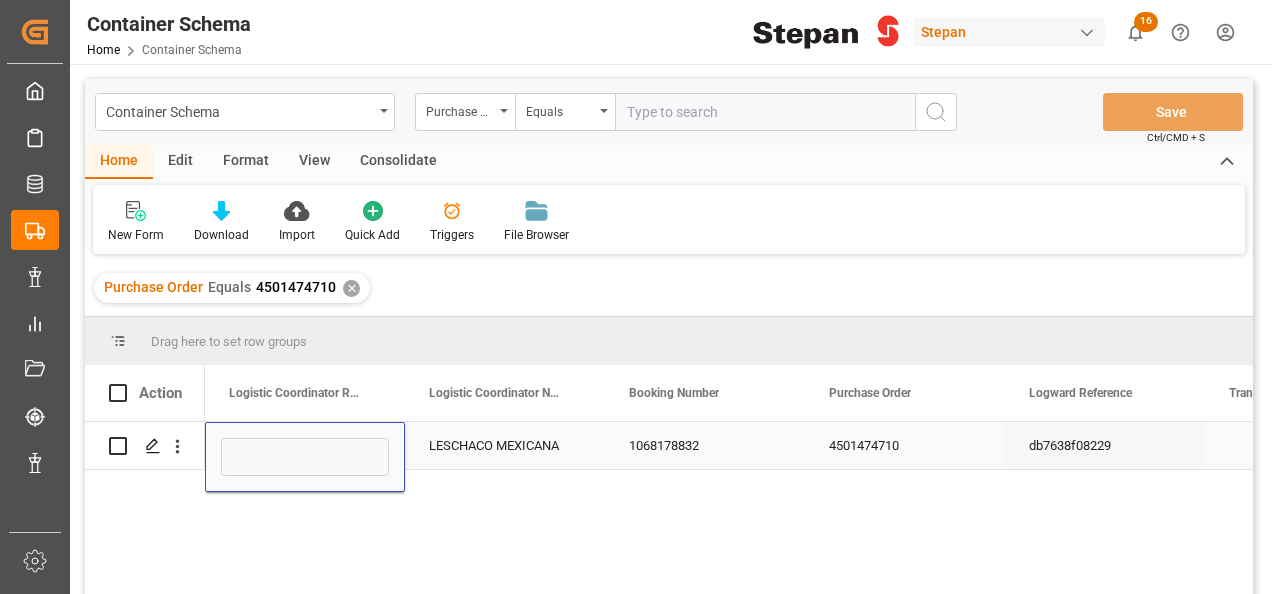 click at bounding box center [305, 457] 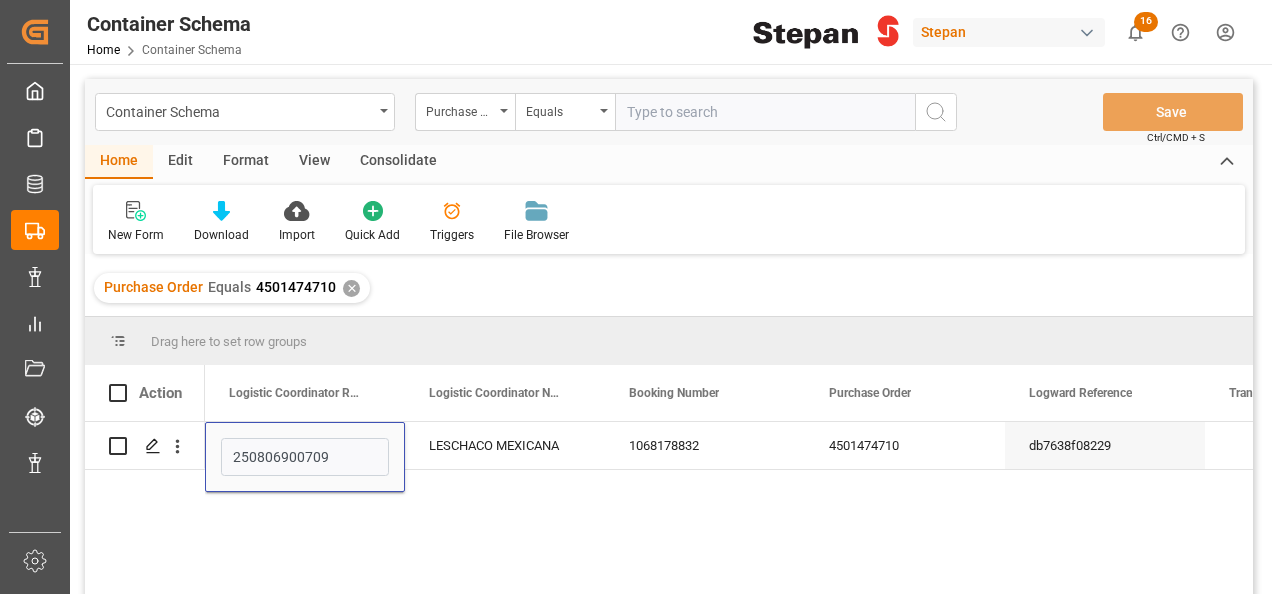 type on "250806900709" 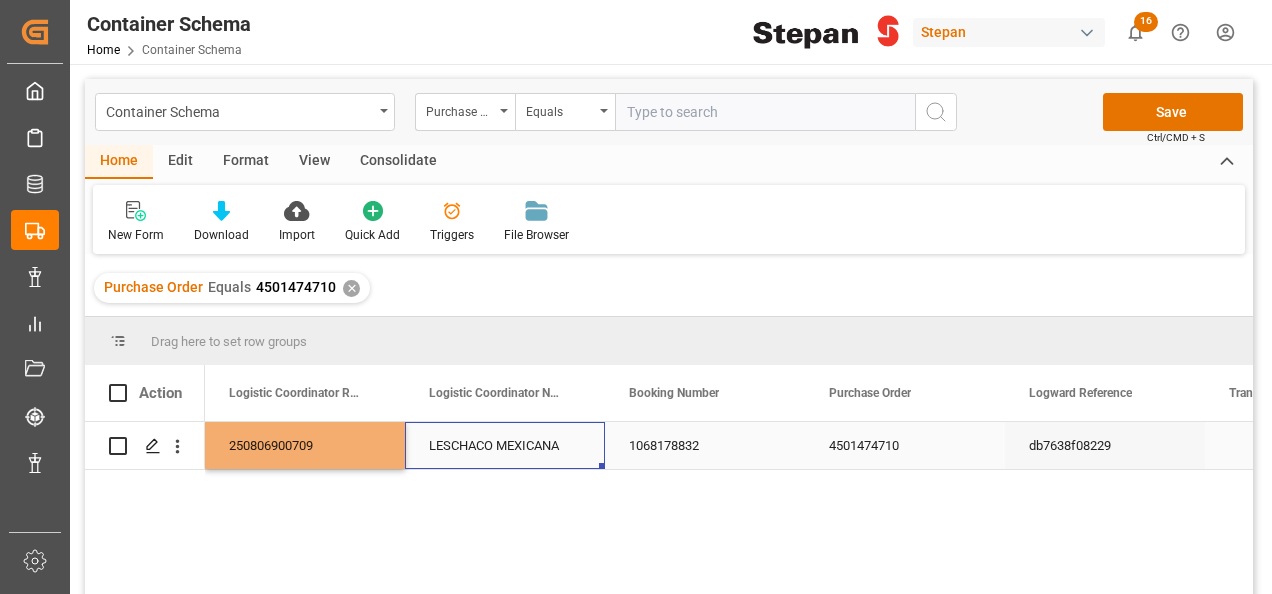 click on "LESCHACO MEXICANA" at bounding box center [505, 445] 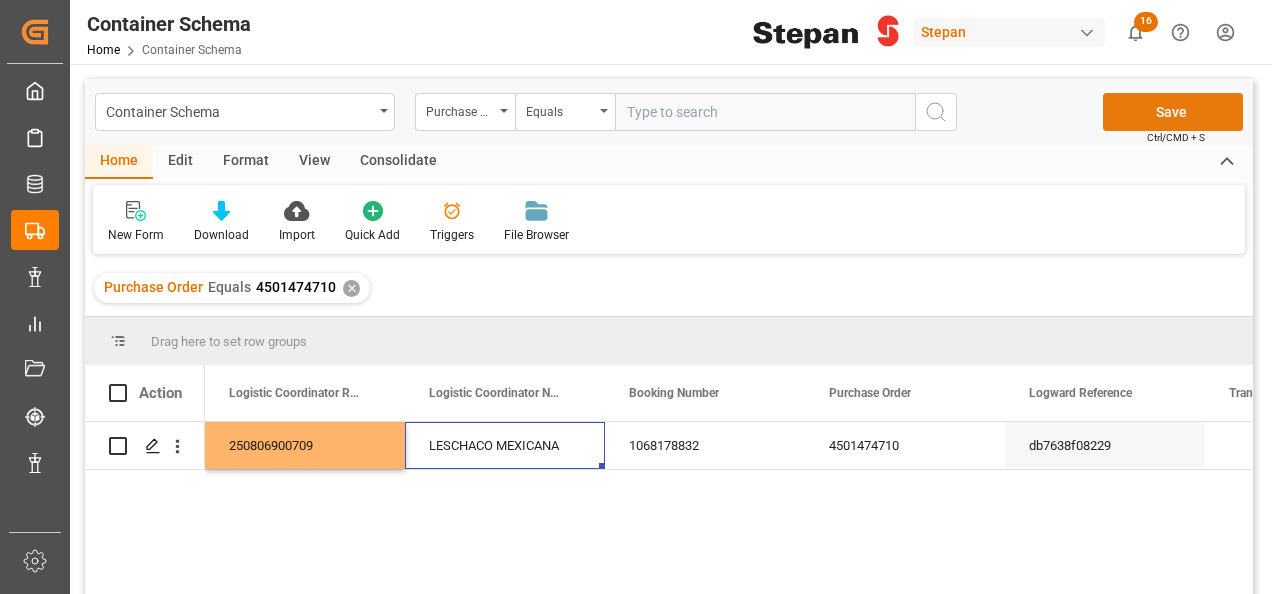 click on "Save" at bounding box center (1173, 112) 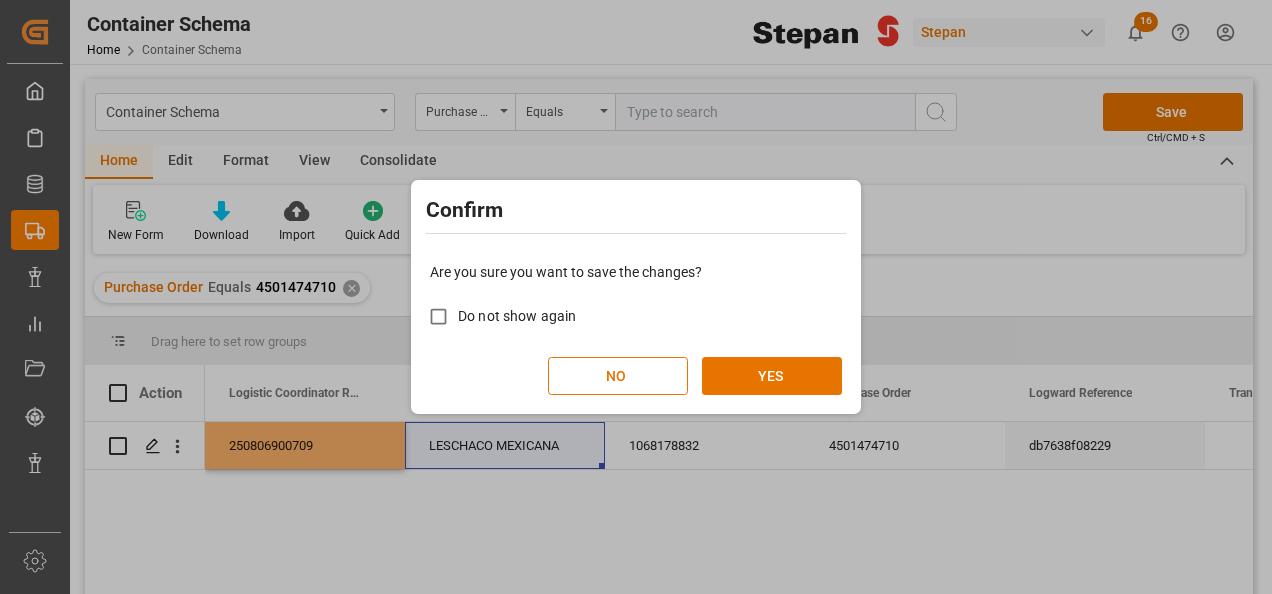 click on "Do not show again" at bounding box center [517, 316] 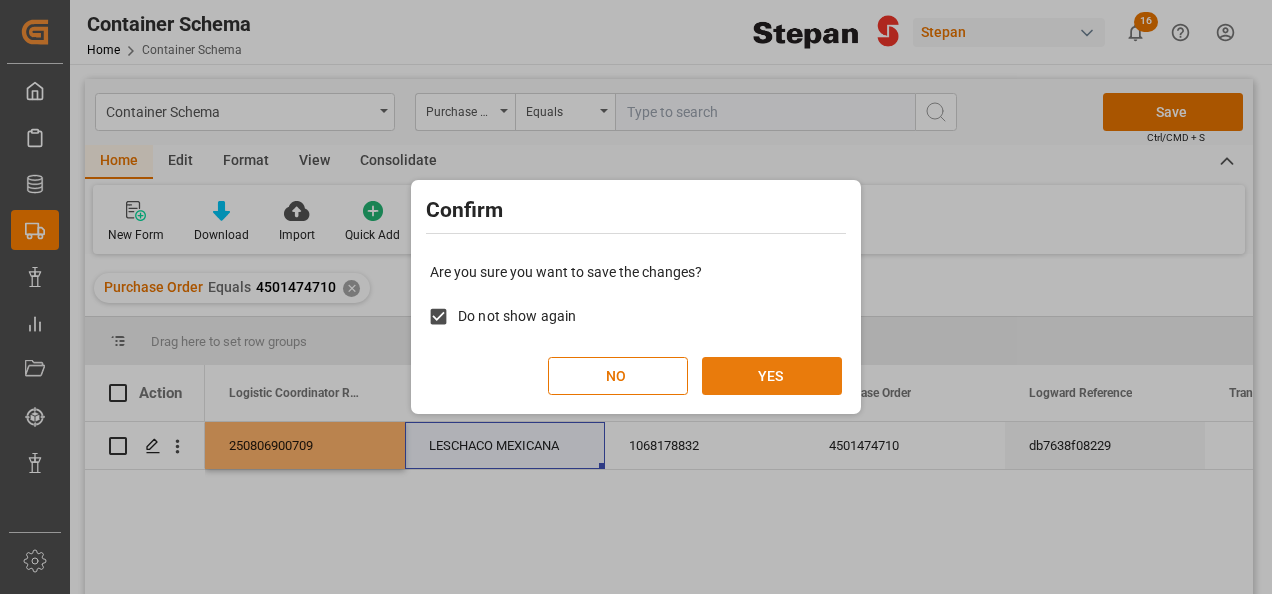 click on "YES" at bounding box center (772, 376) 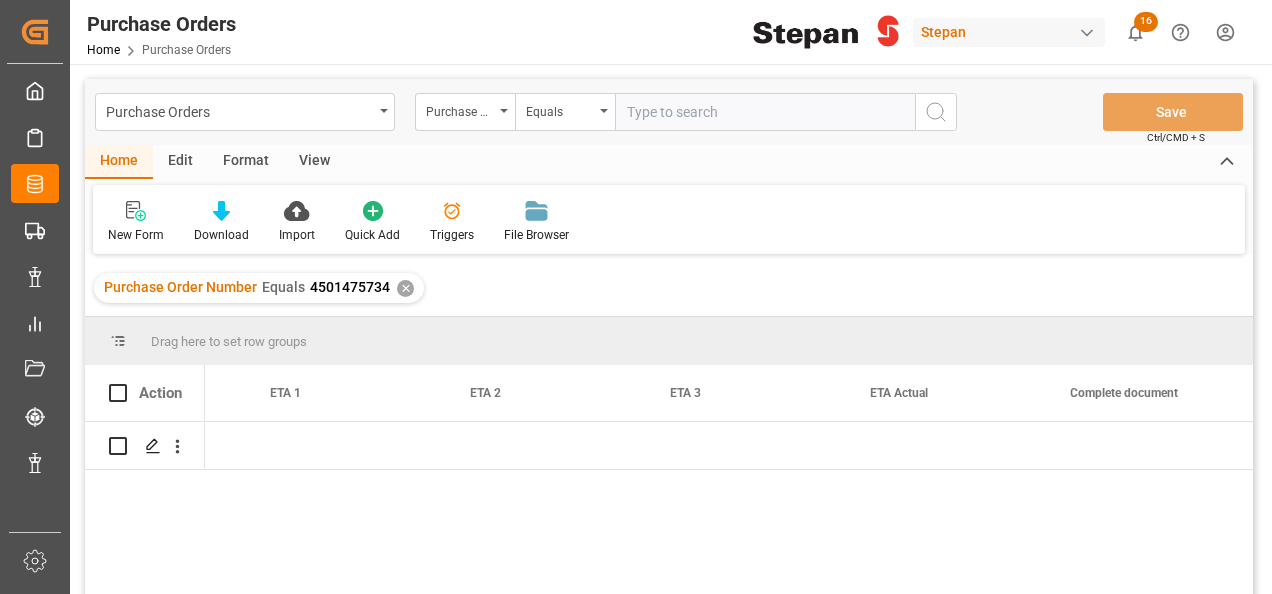 scroll, scrollTop: 0, scrollLeft: 0, axis: both 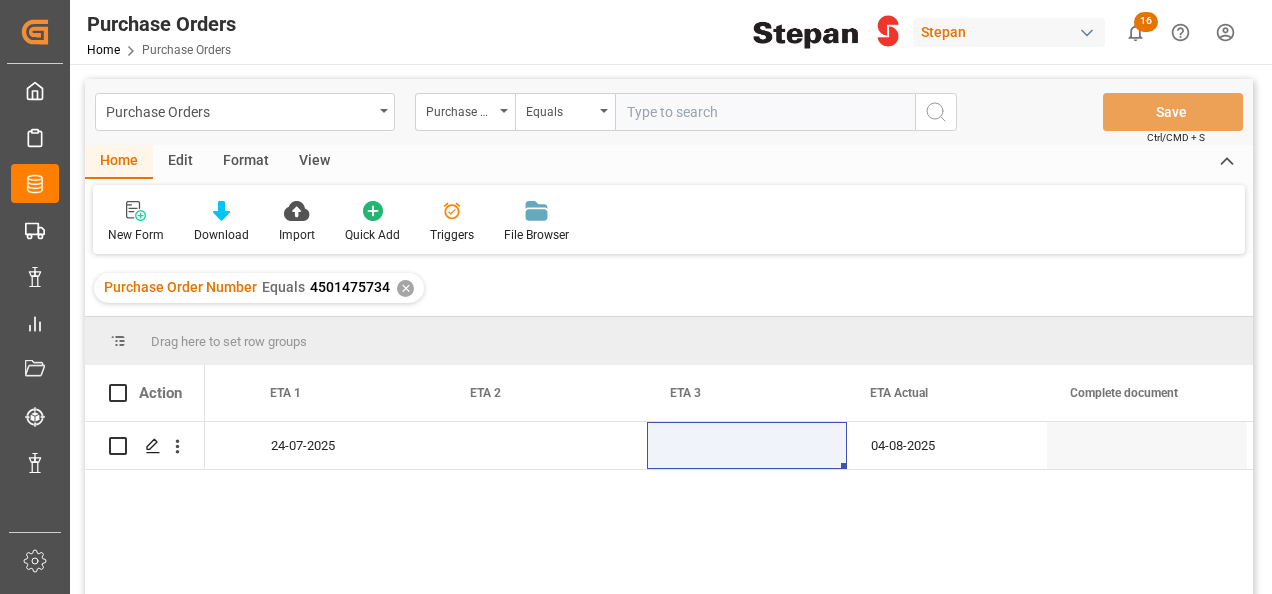 click on "✕" at bounding box center (405, 288) 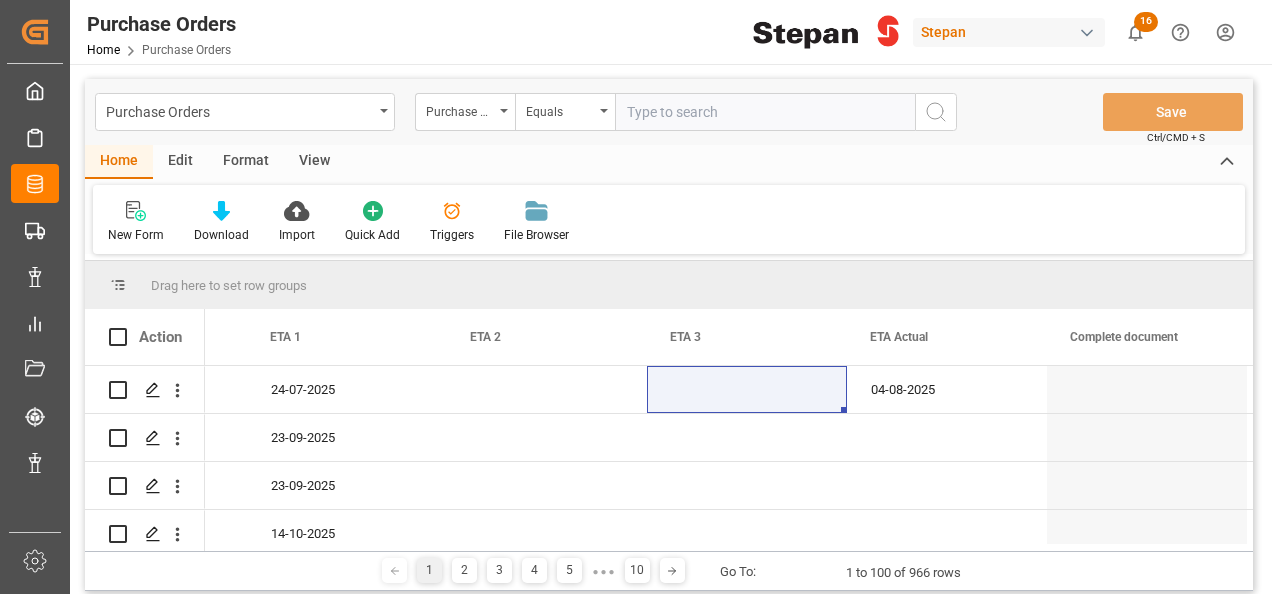 scroll, scrollTop: 0, scrollLeft: 2759, axis: horizontal 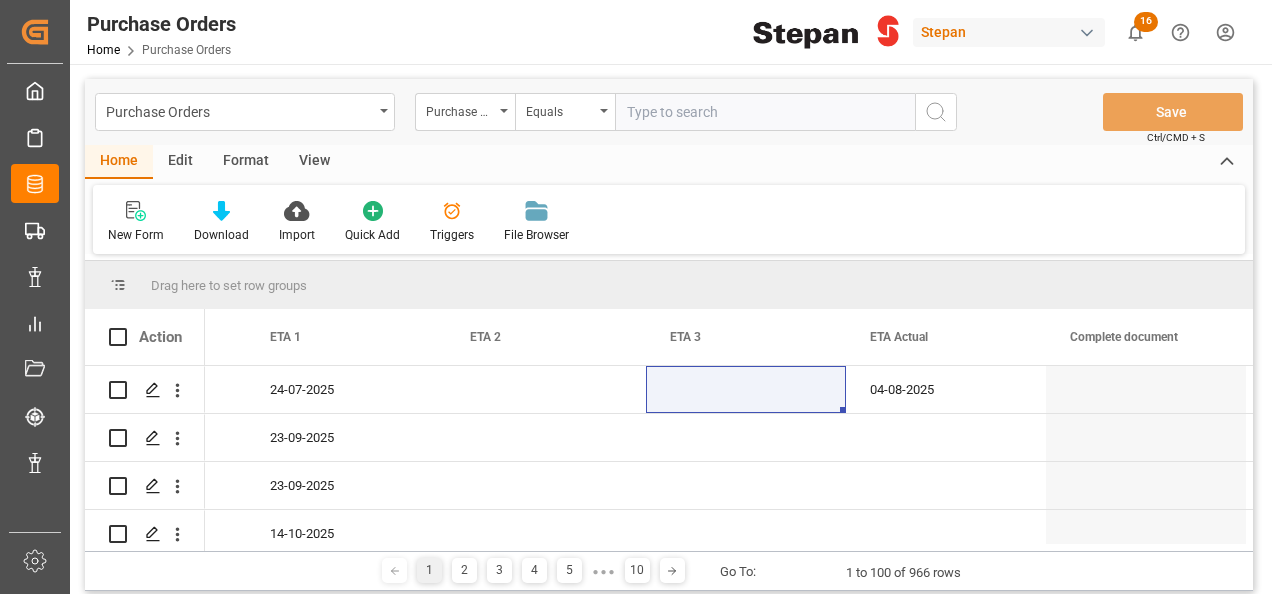 click at bounding box center (765, 112) 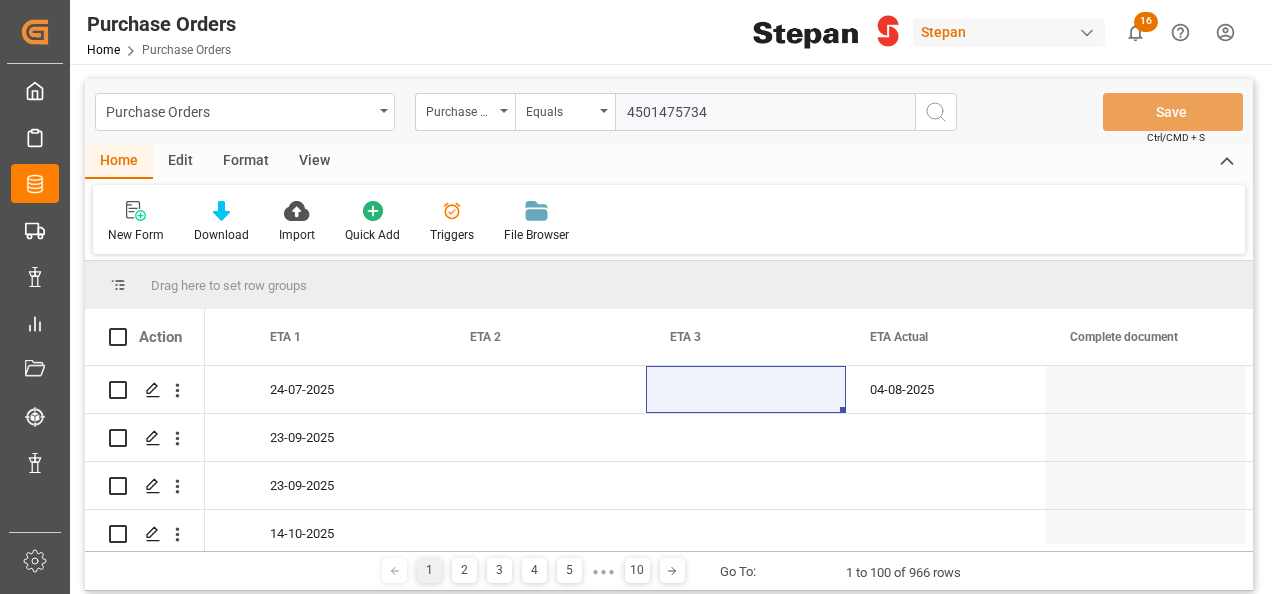 type on "4501475734" 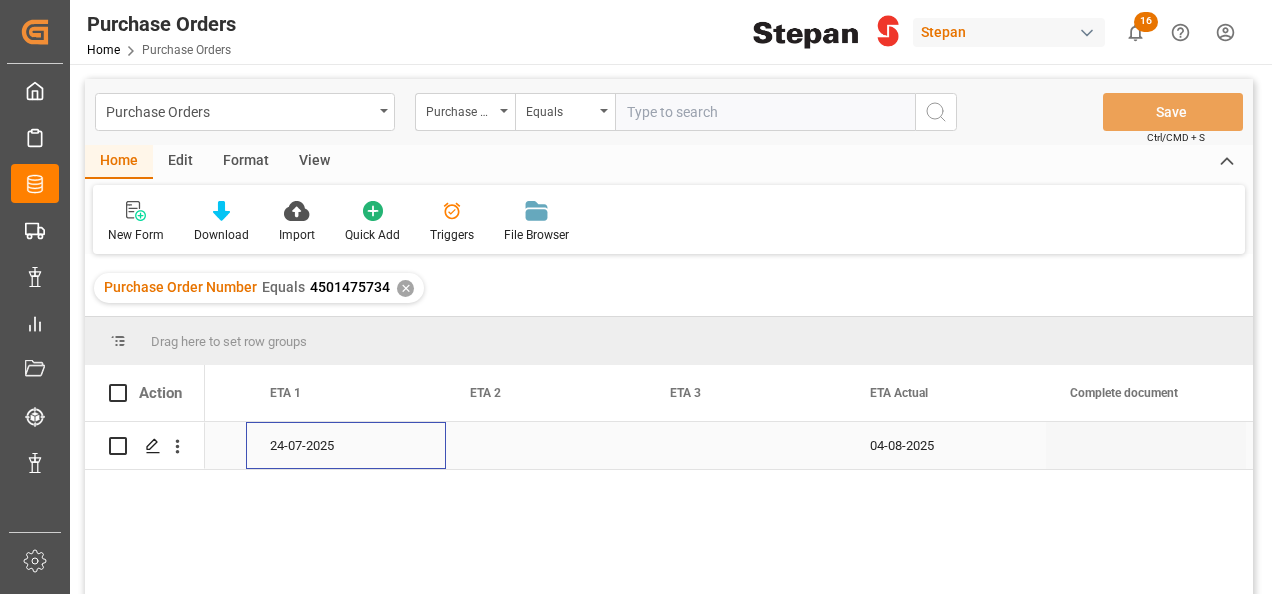 click on "24-07-2025" at bounding box center [346, 445] 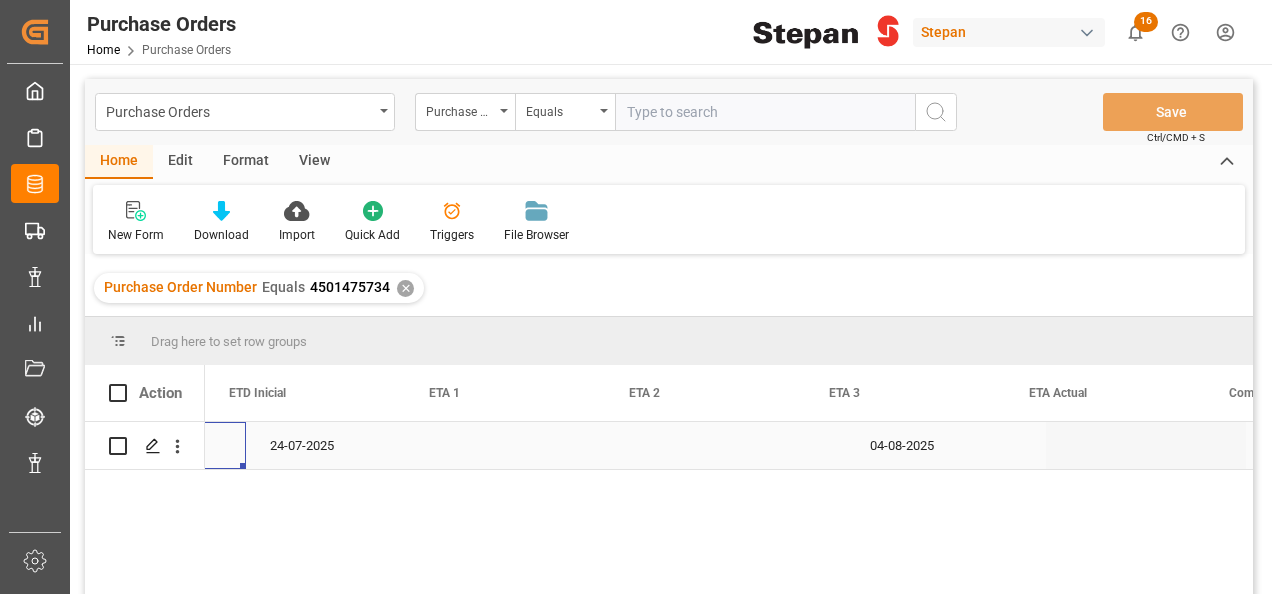 scroll, scrollTop: 0, scrollLeft: 2600, axis: horizontal 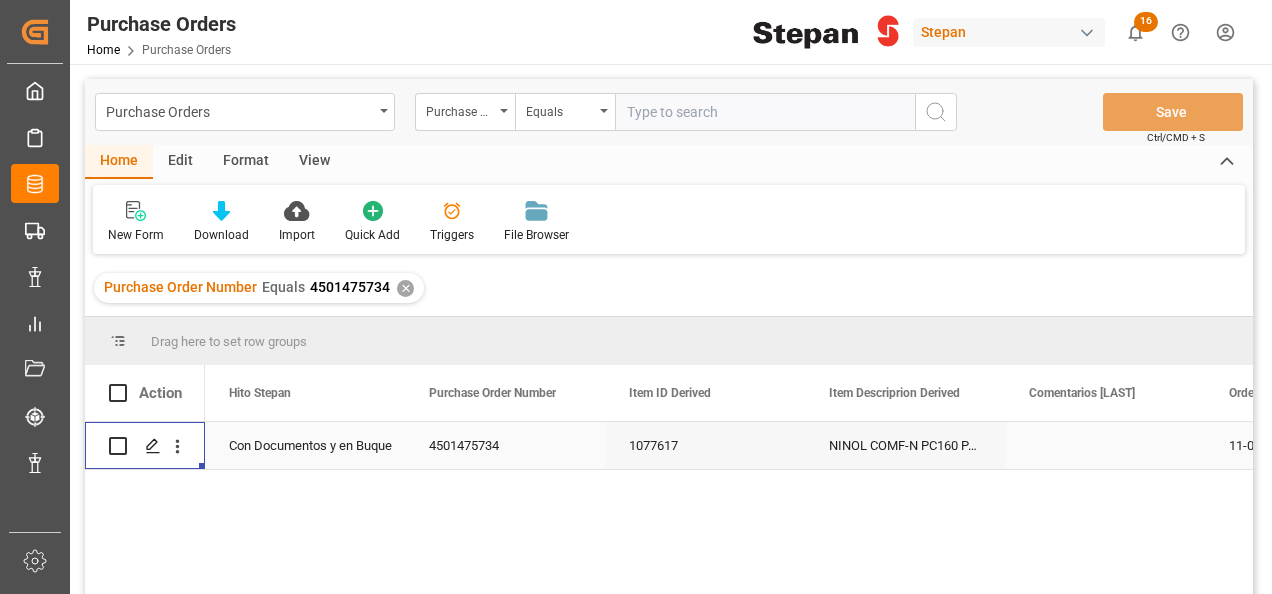 click on "Con Documentos y en Buque" at bounding box center (305, 446) 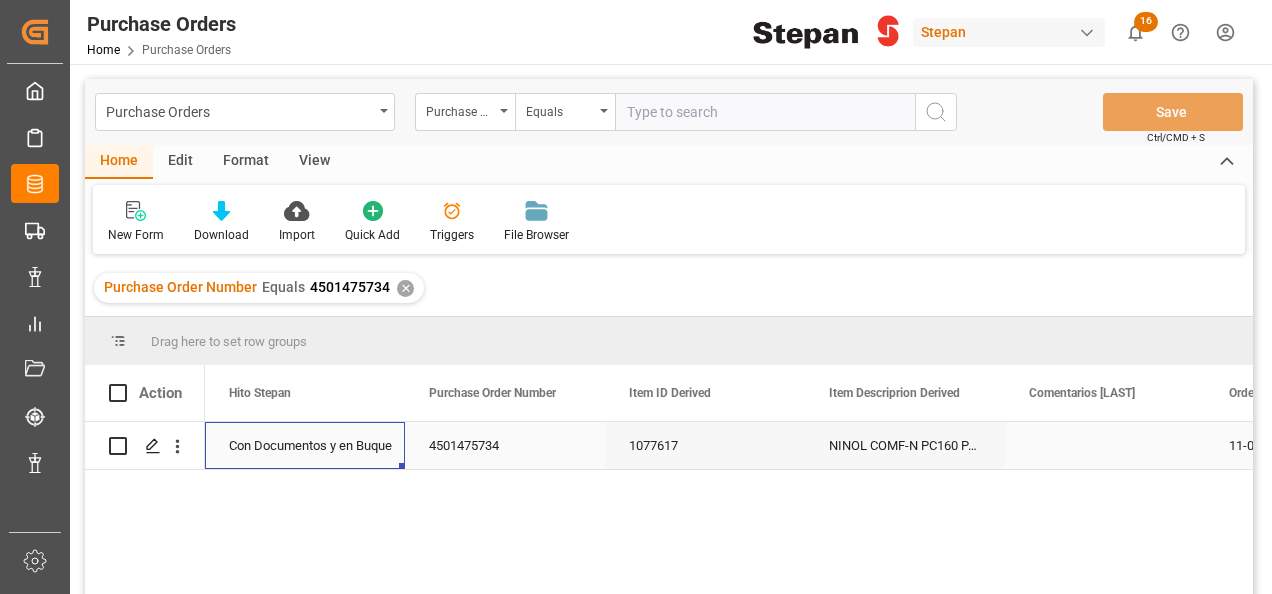 click on "Con Documentos y en Buque" at bounding box center [305, 446] 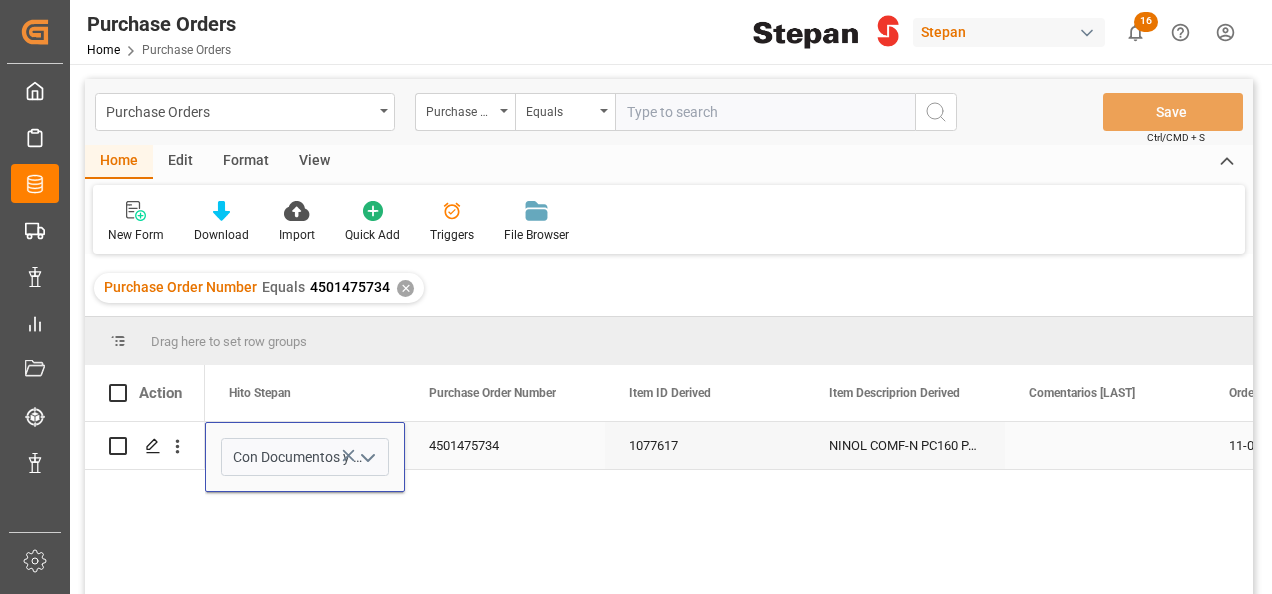 click at bounding box center [367, 457] 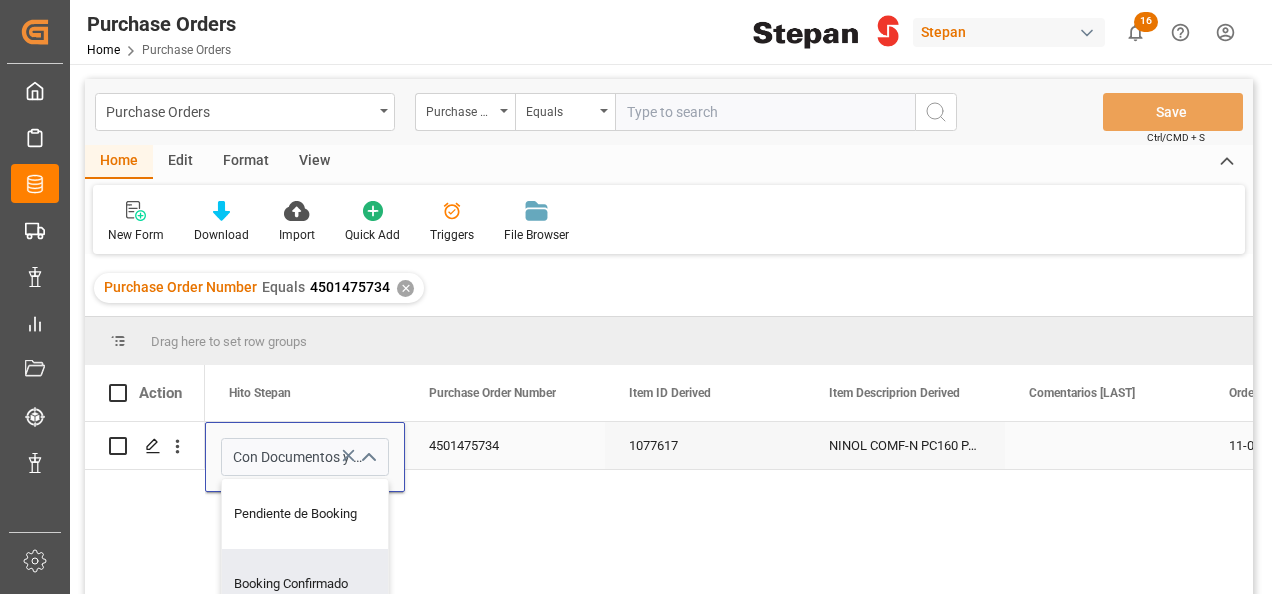 click on "Booking Confirmado" at bounding box center [320, 584] 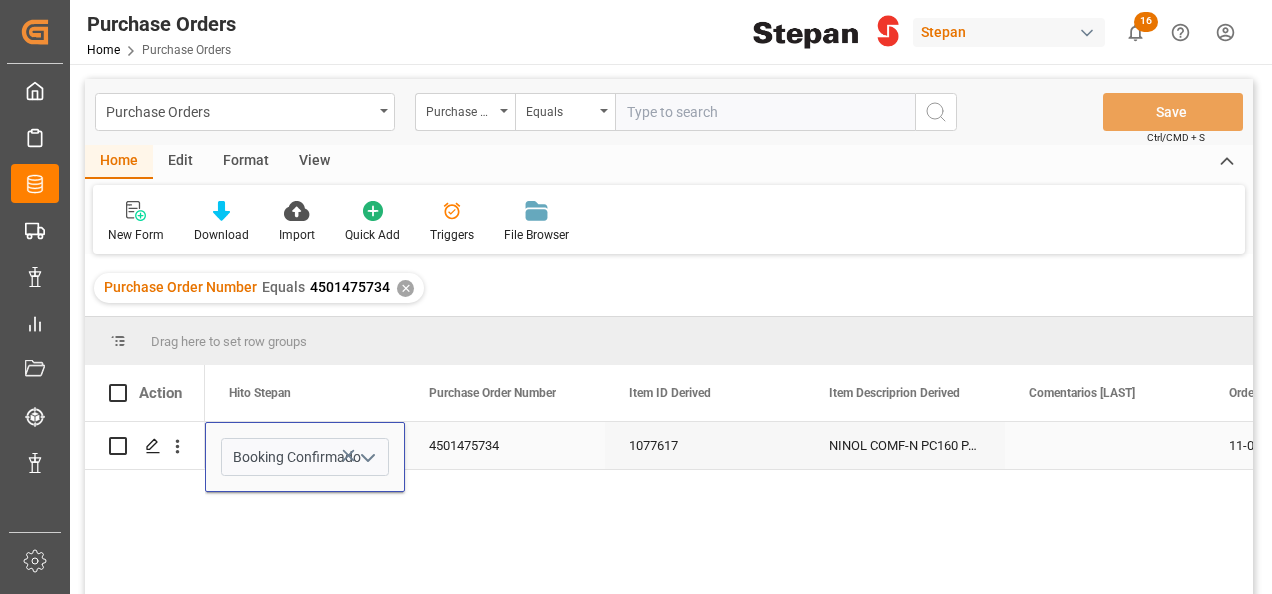 click on "4501475734" at bounding box center (505, 445) 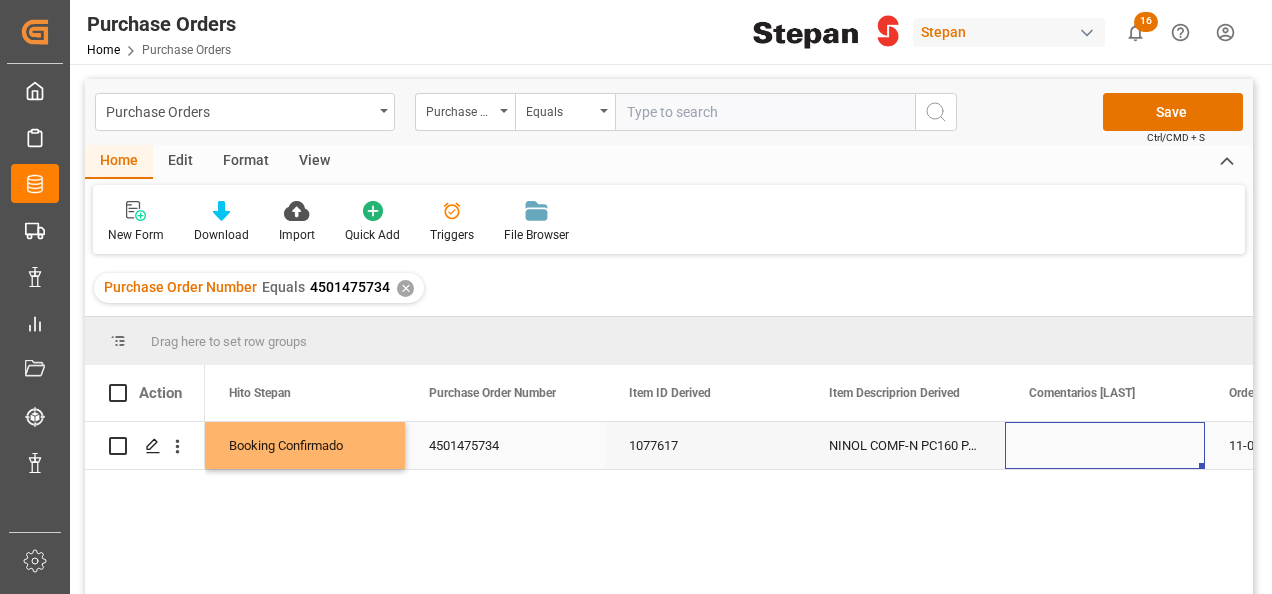 scroll, scrollTop: 0, scrollLeft: 158, axis: horizontal 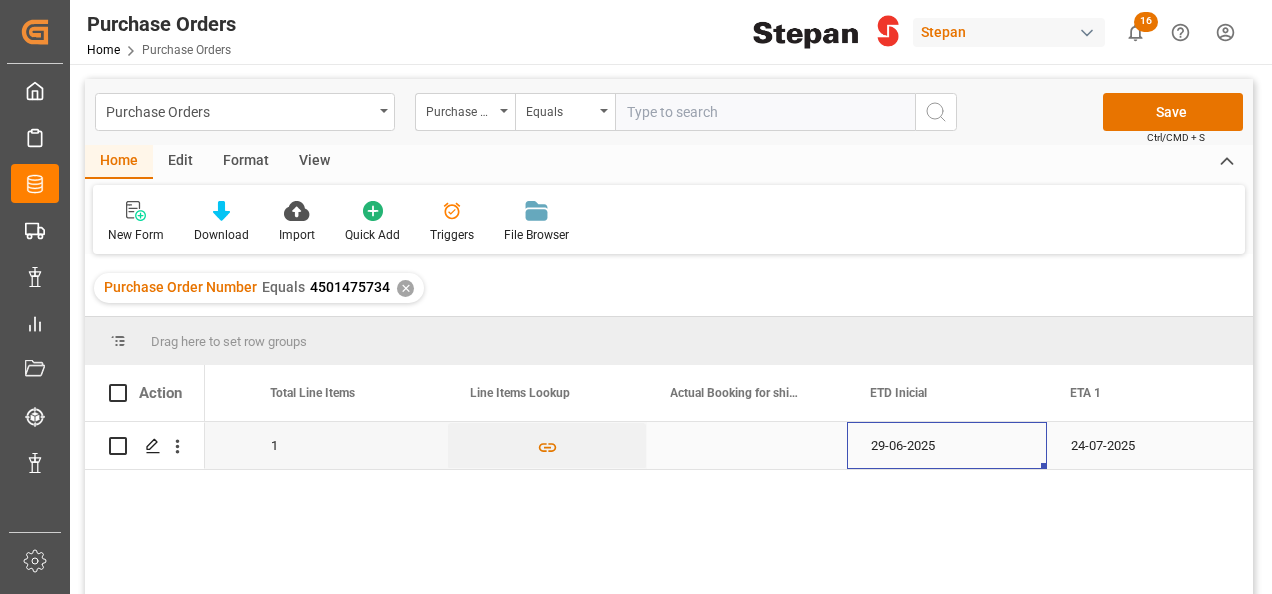 click on "29-06-2025" at bounding box center [947, 445] 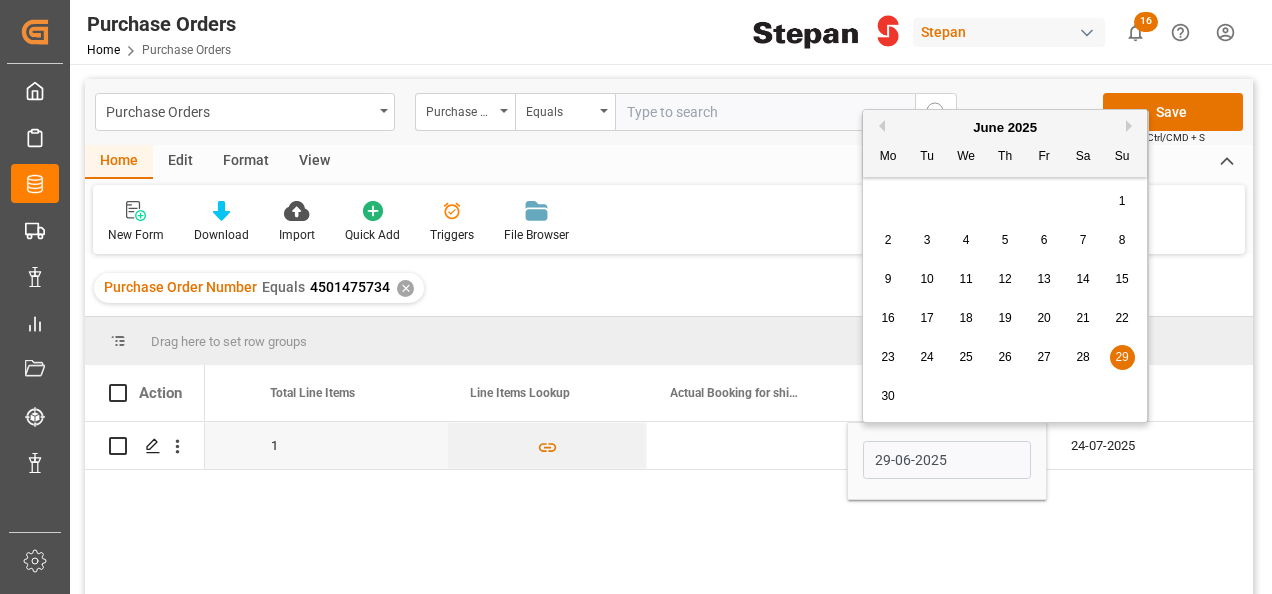 click on "Next Month" at bounding box center (1132, 126) 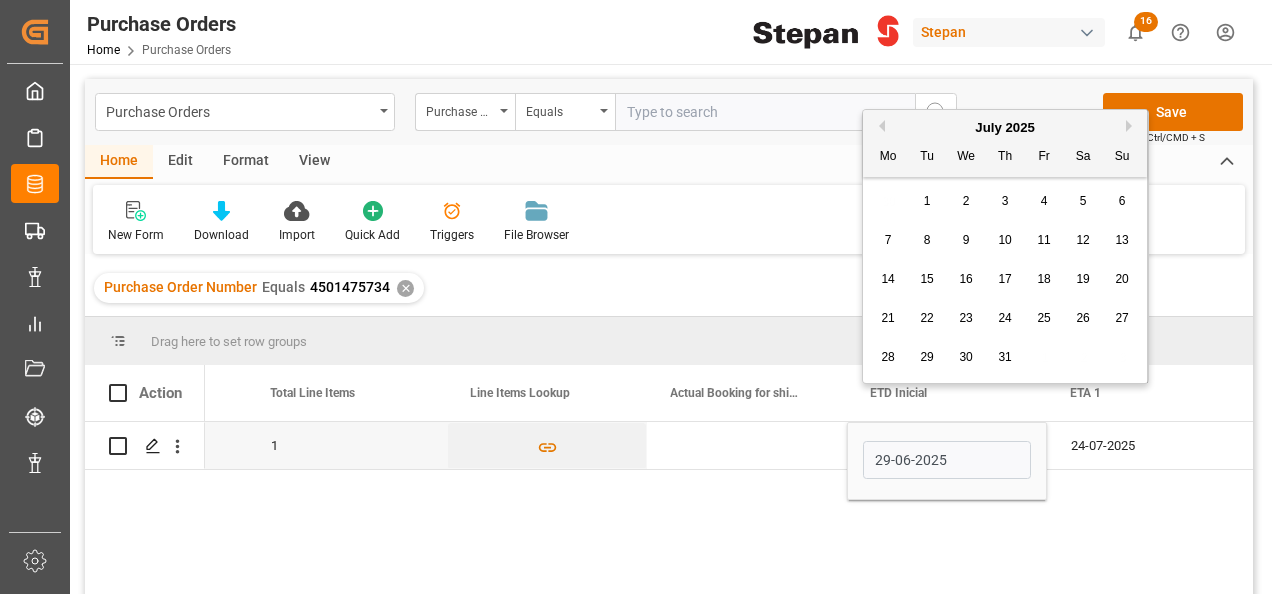 click on "8" at bounding box center (927, 240) 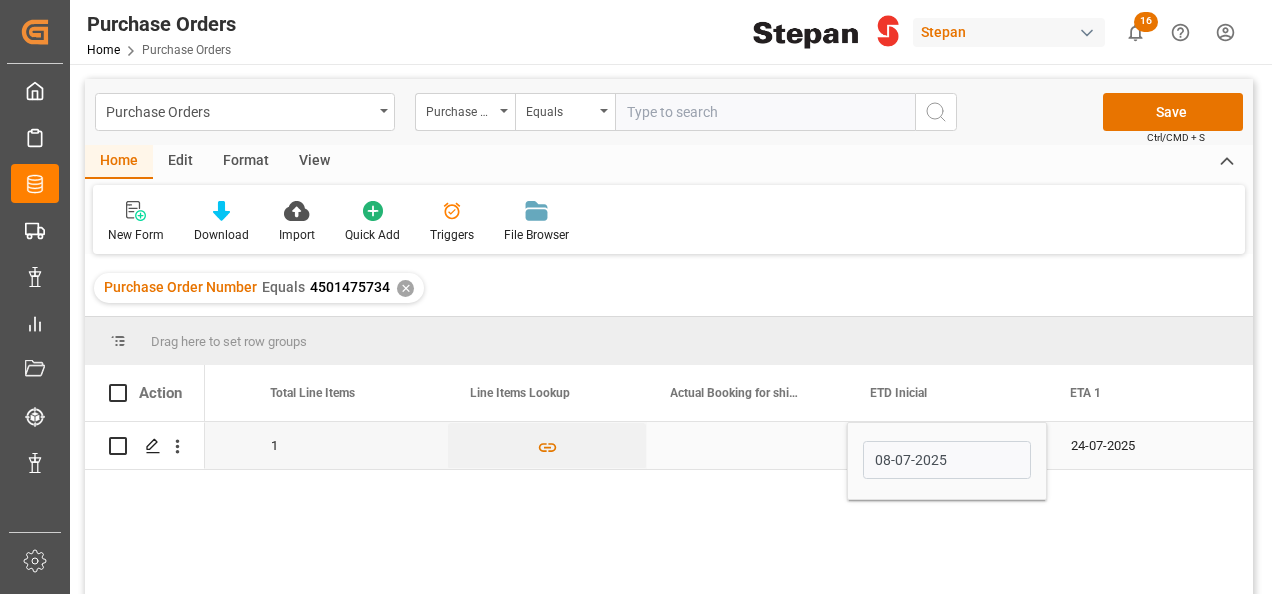 click on "08-07-2025" at bounding box center (947, 460) 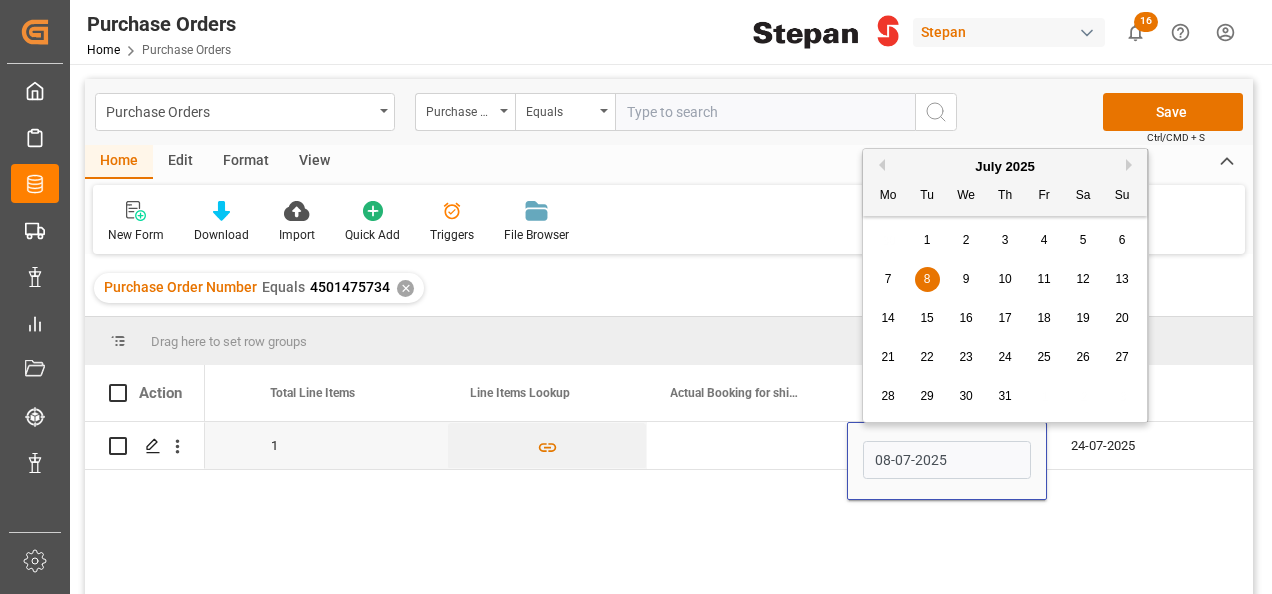 click on "Next Month" at bounding box center [1132, 165] 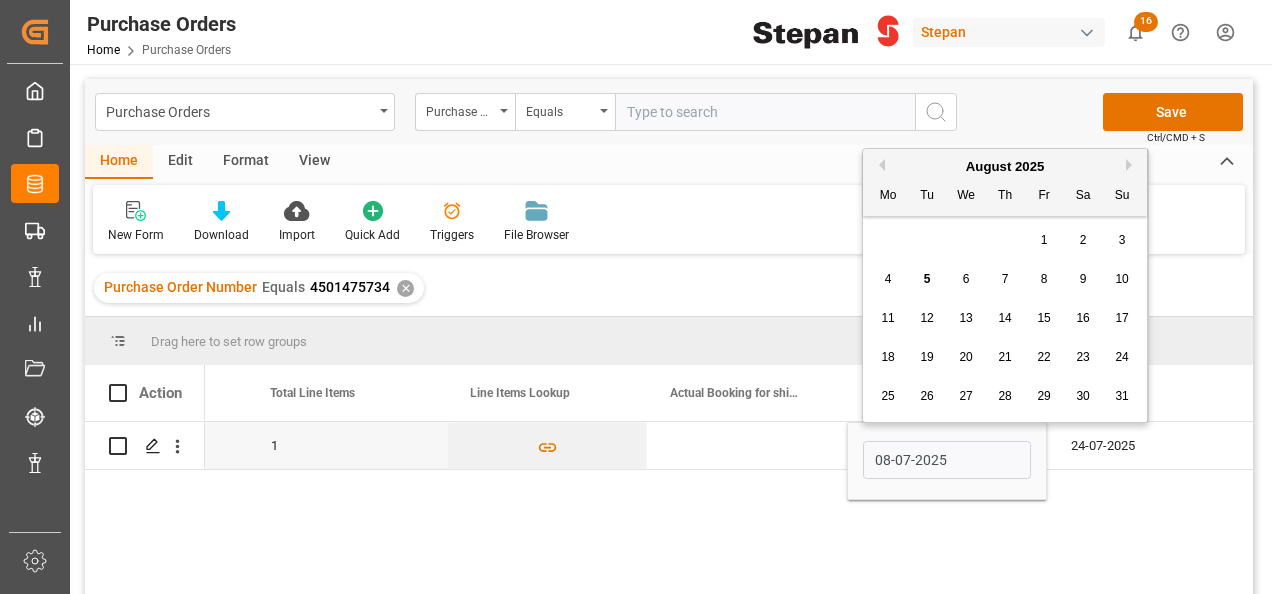 click on "8" at bounding box center [1044, 279] 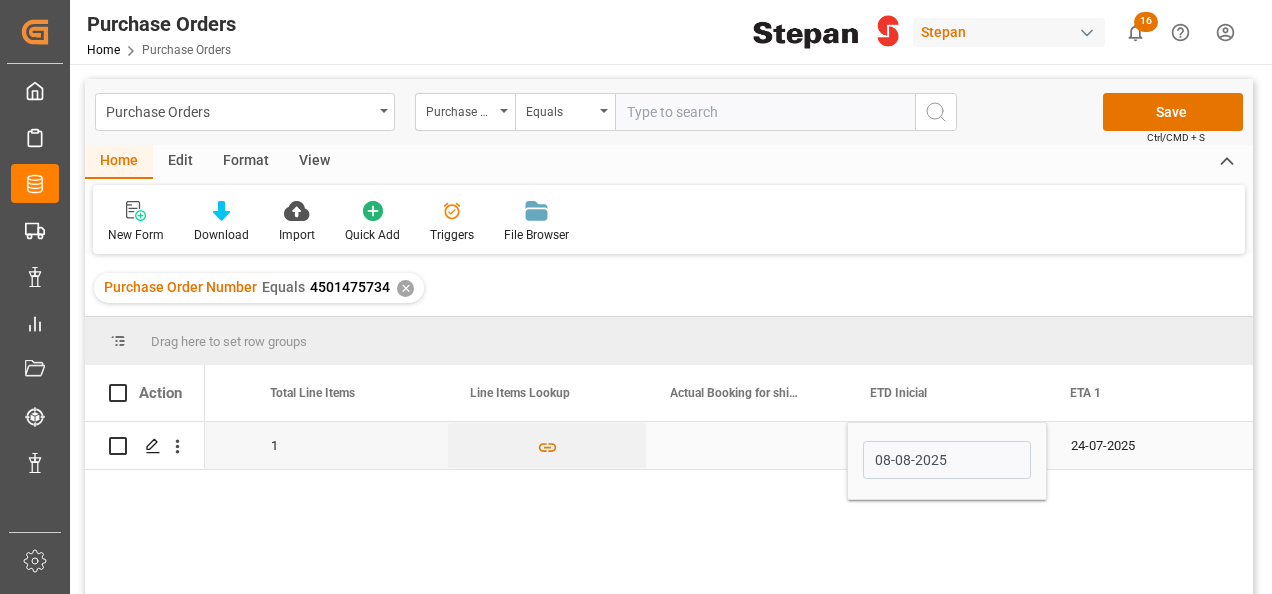 click on "24-07-2025" at bounding box center [1147, 445] 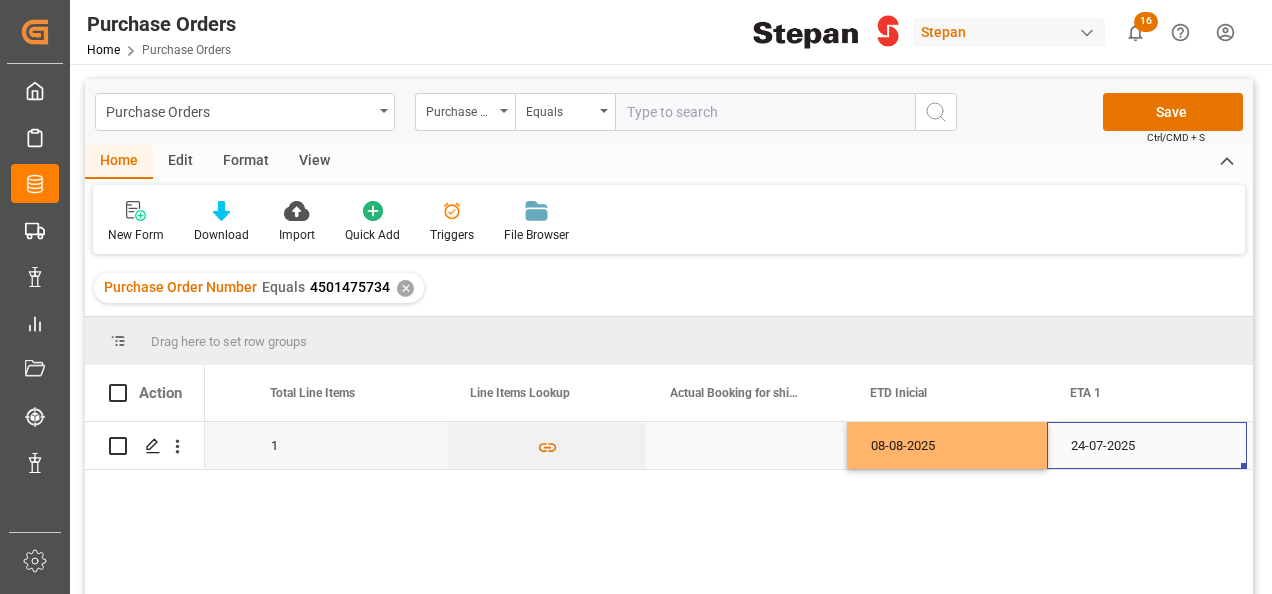 click on "24-07-2025" at bounding box center [1147, 445] 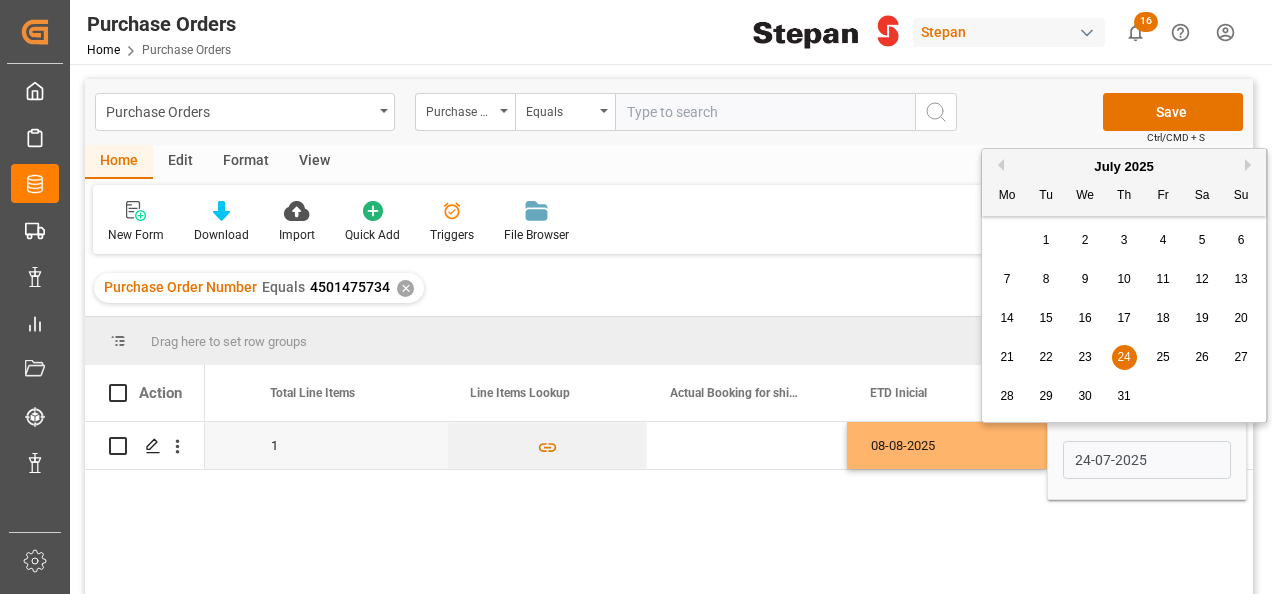 click on "Next Month" at bounding box center (1251, 165) 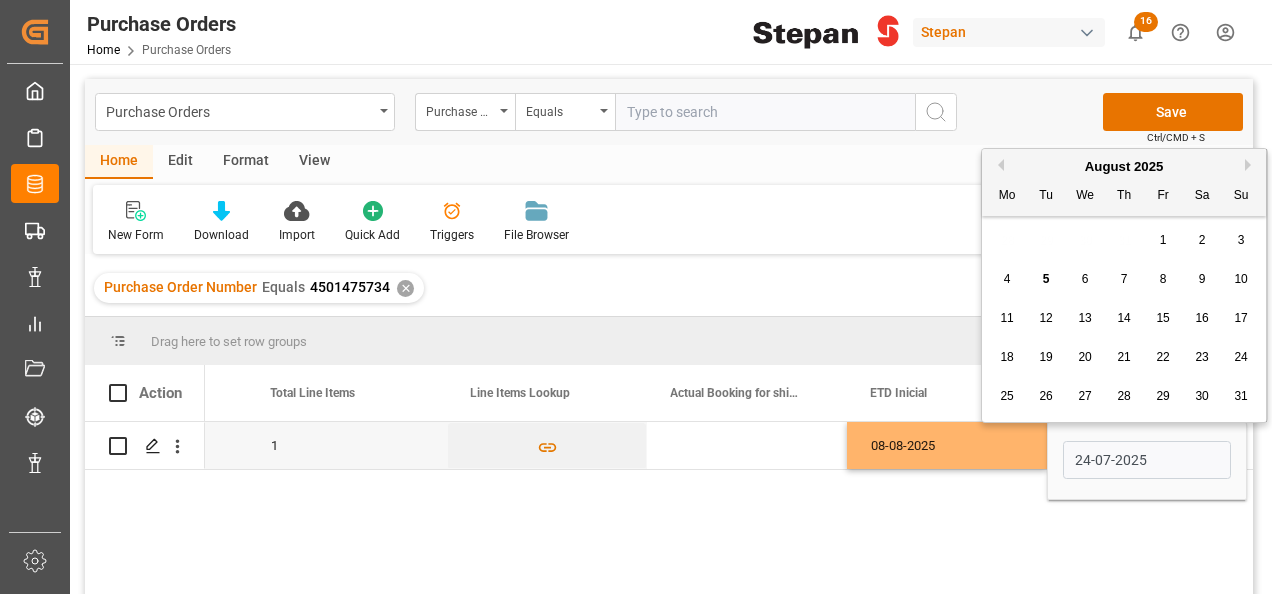 click on "14" at bounding box center (1123, 318) 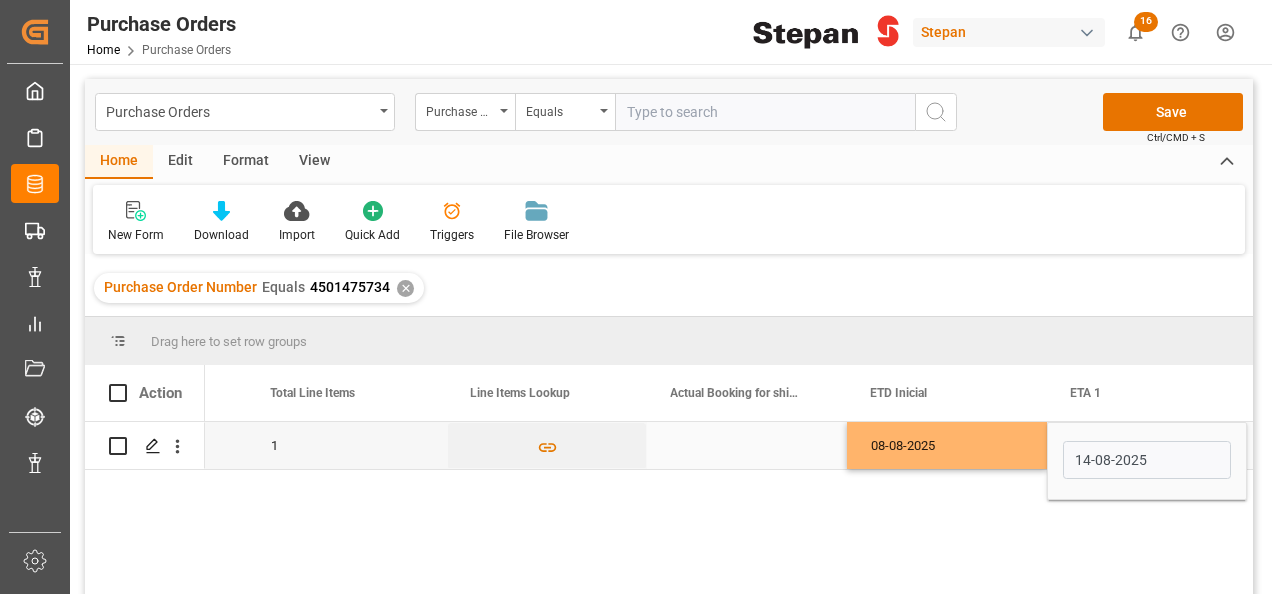 click on "14-08-2025" at bounding box center [1147, 460] 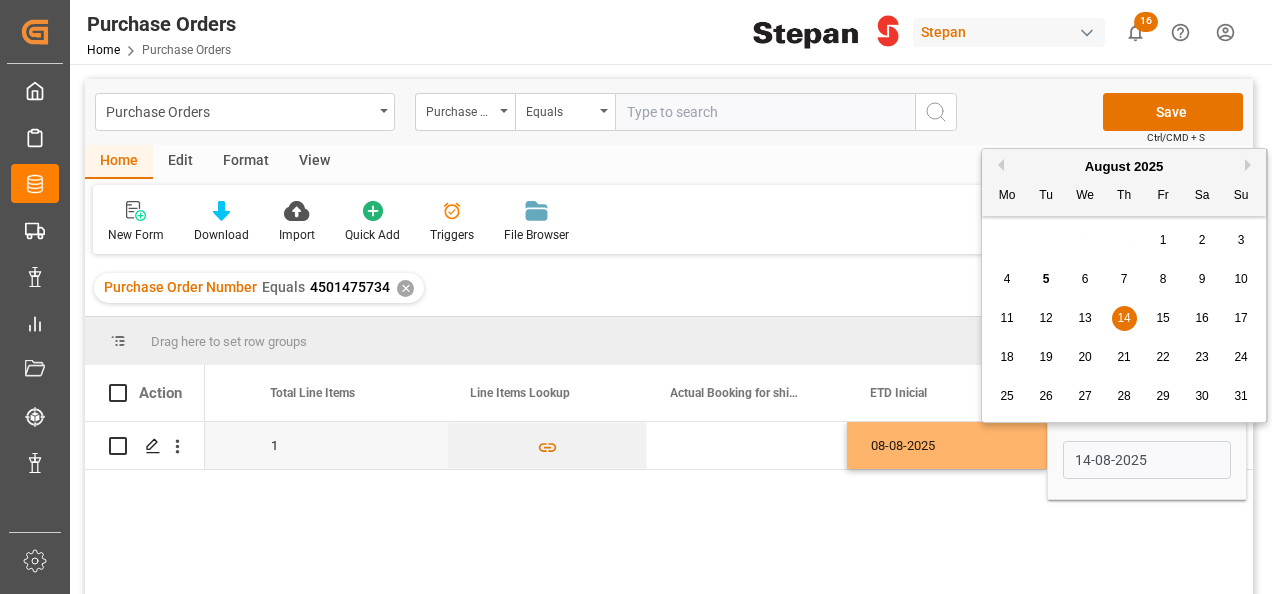 click on "Next Month" at bounding box center (1251, 165) 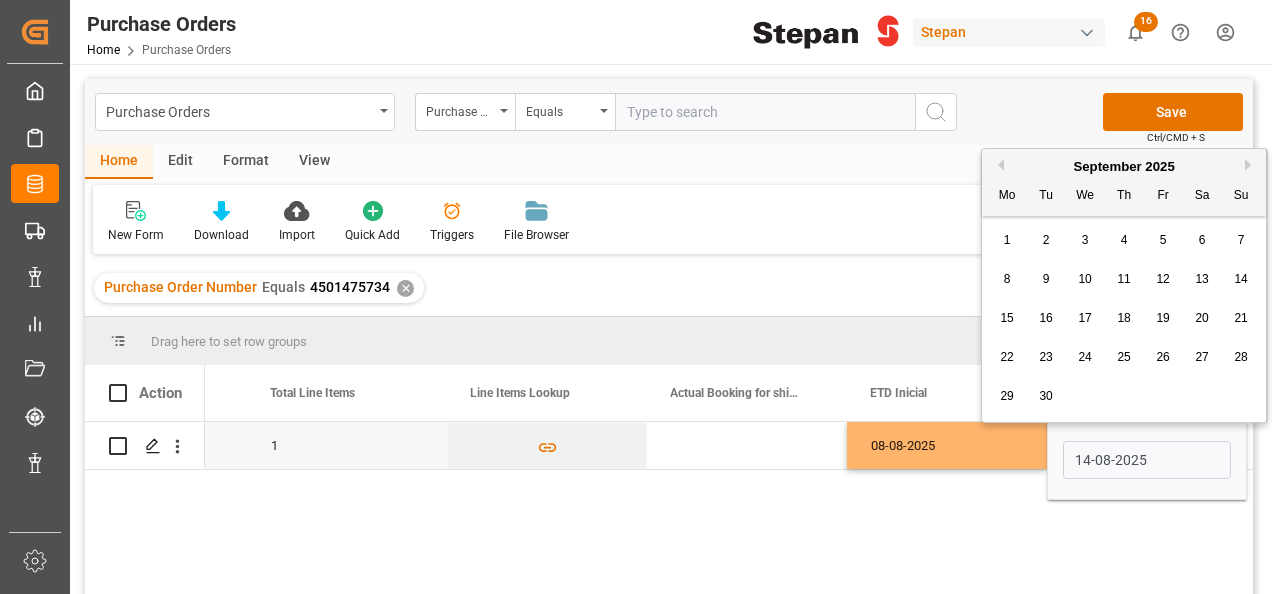 click on "Next Month" at bounding box center [1251, 165] 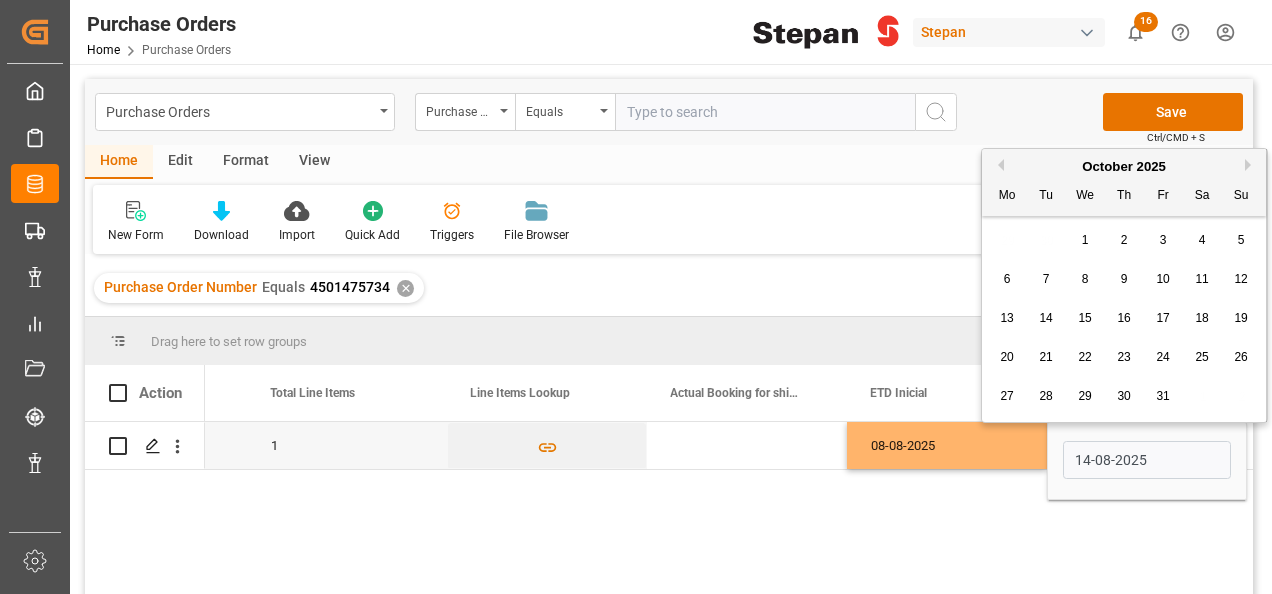 click on "Previous Month" at bounding box center [998, 165] 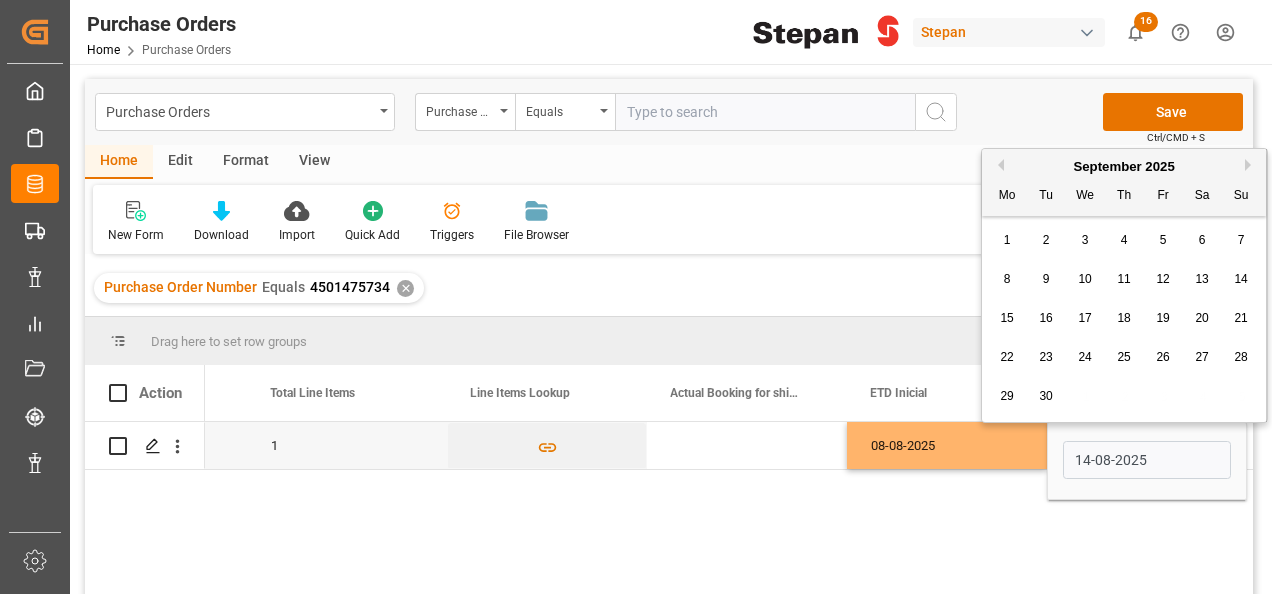 click on "14" at bounding box center [1240, 279] 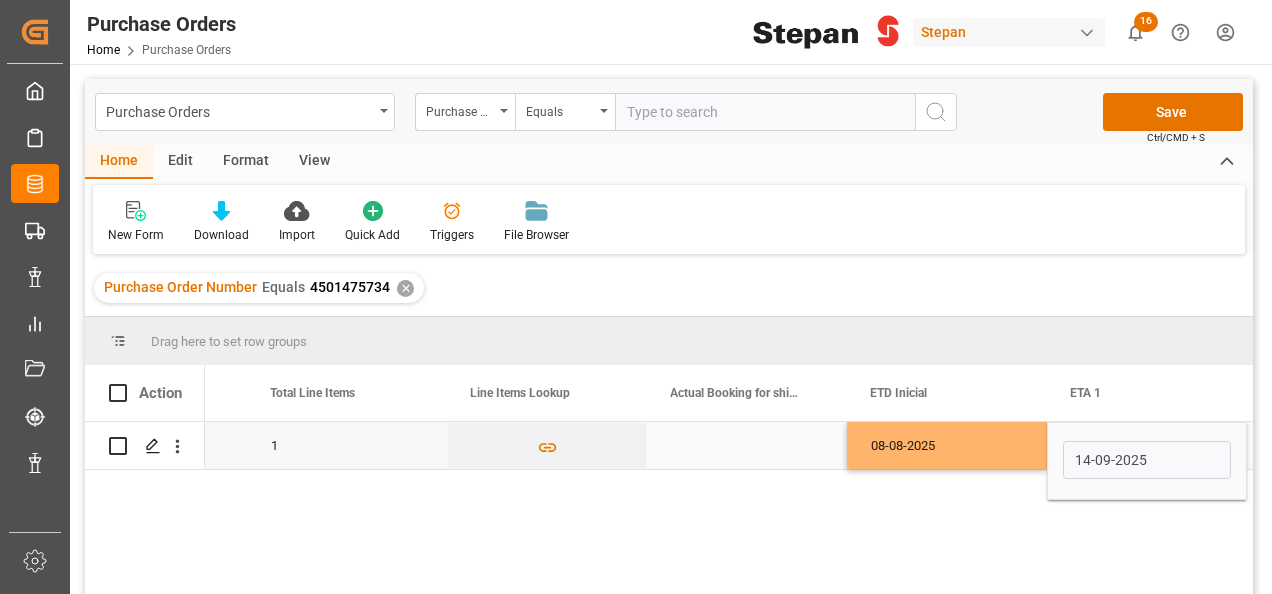 click on "08-08-2025" at bounding box center [947, 445] 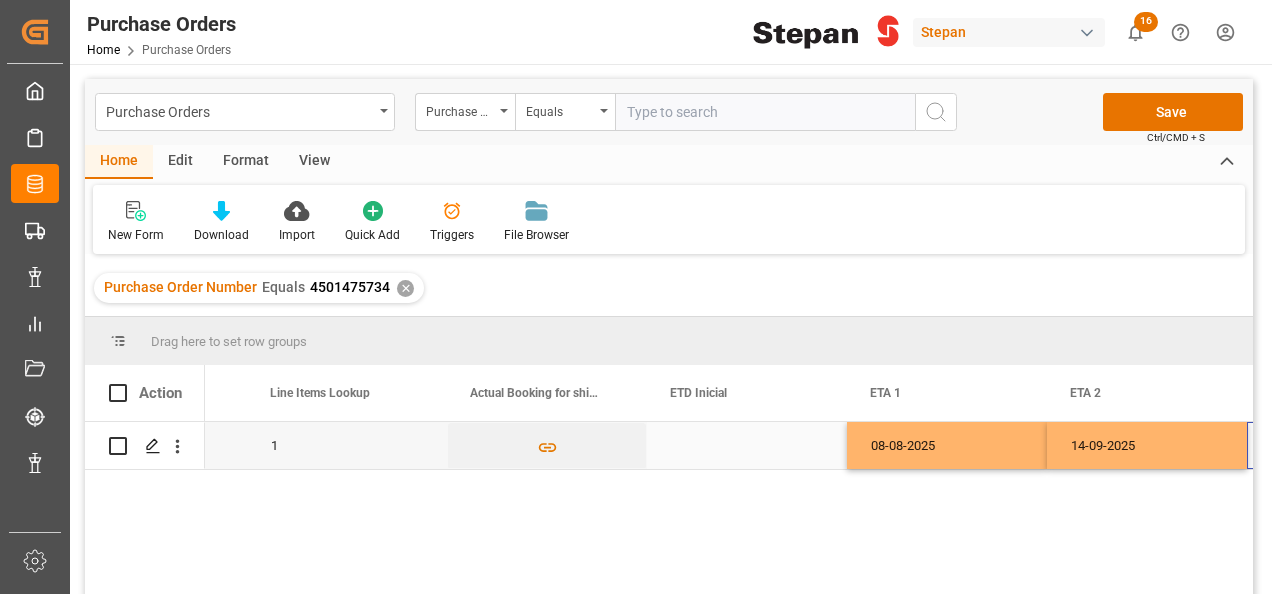 scroll, scrollTop: 0, scrollLeft: 2158, axis: horizontal 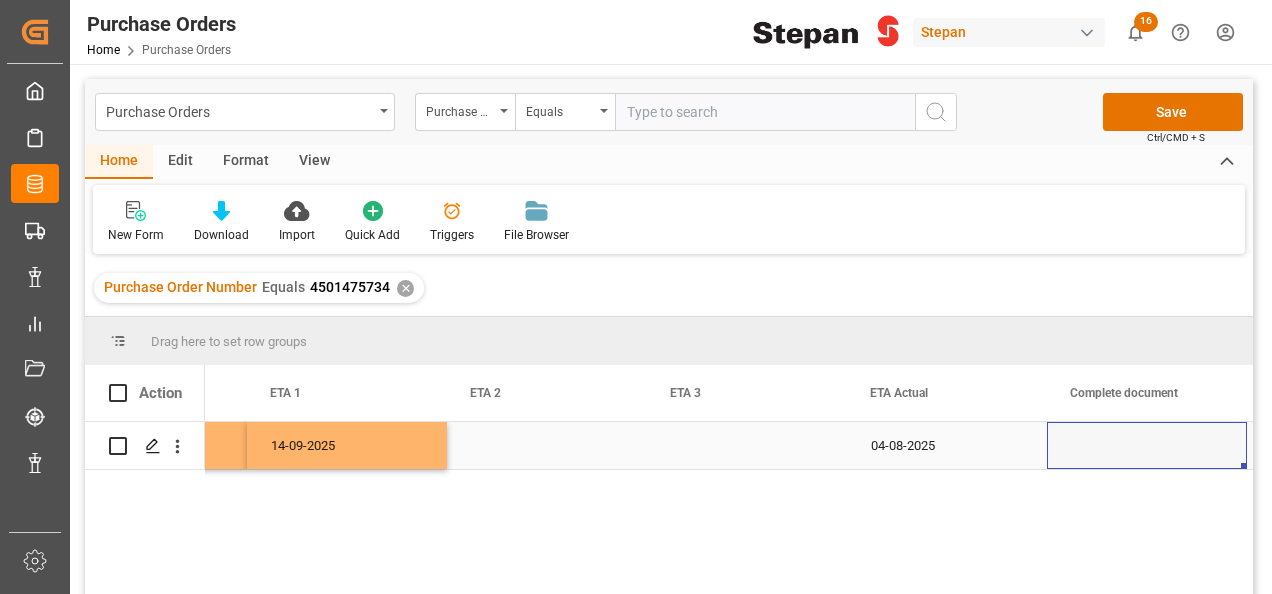 click on "04-08-2025" at bounding box center (947, 445) 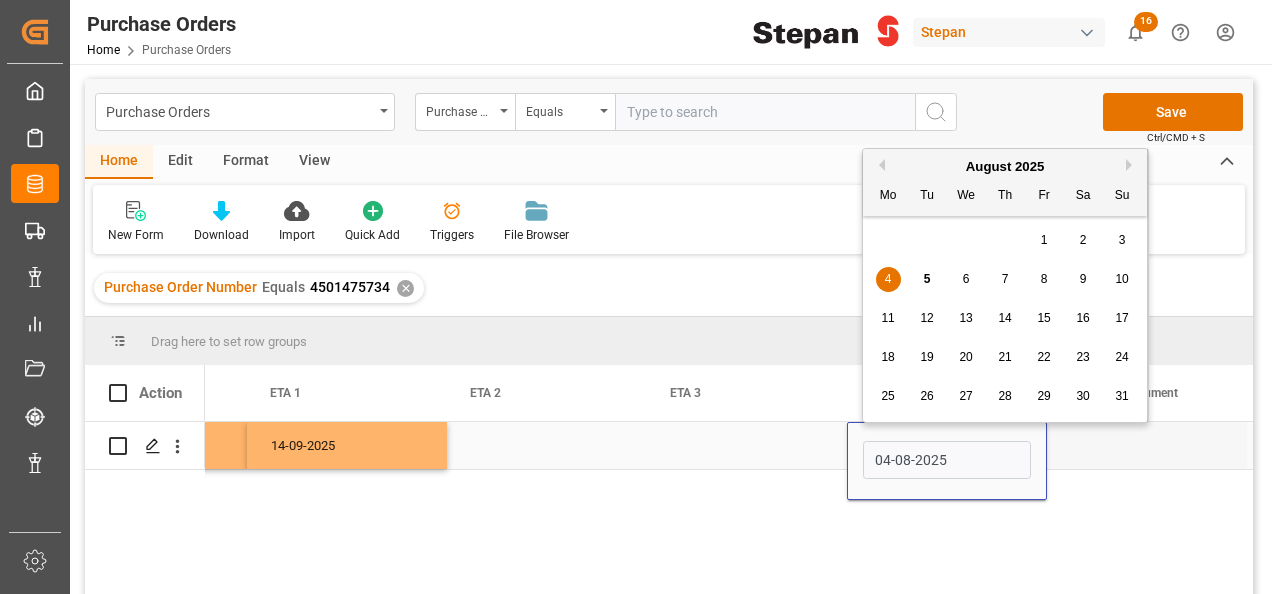 type 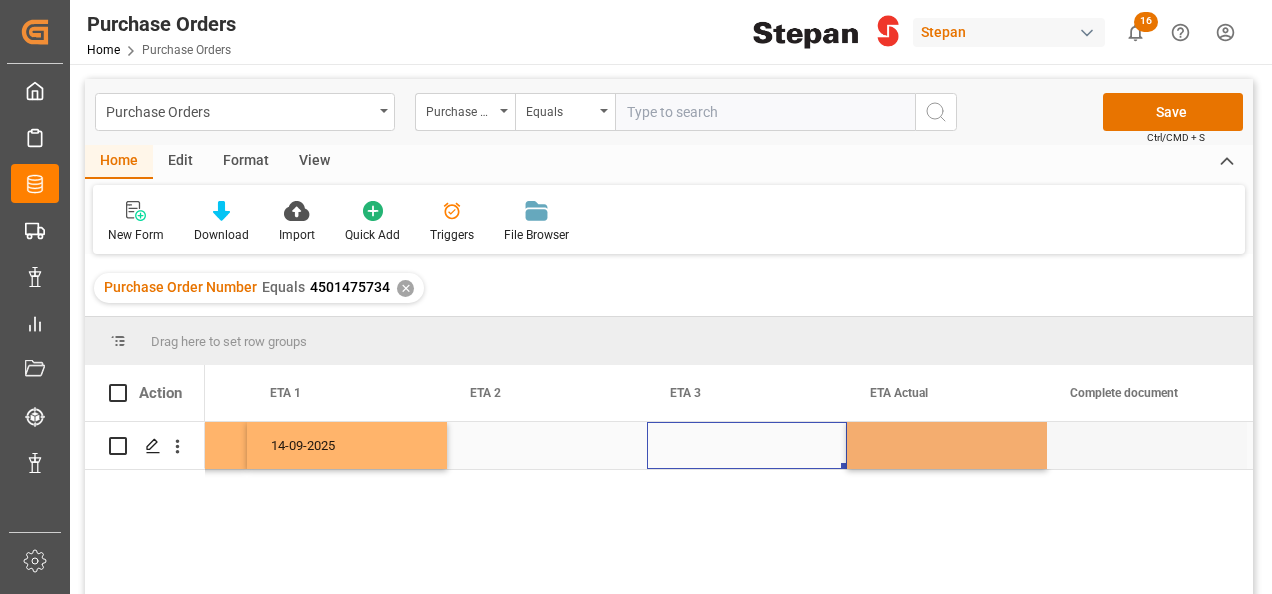 click at bounding box center [747, 445] 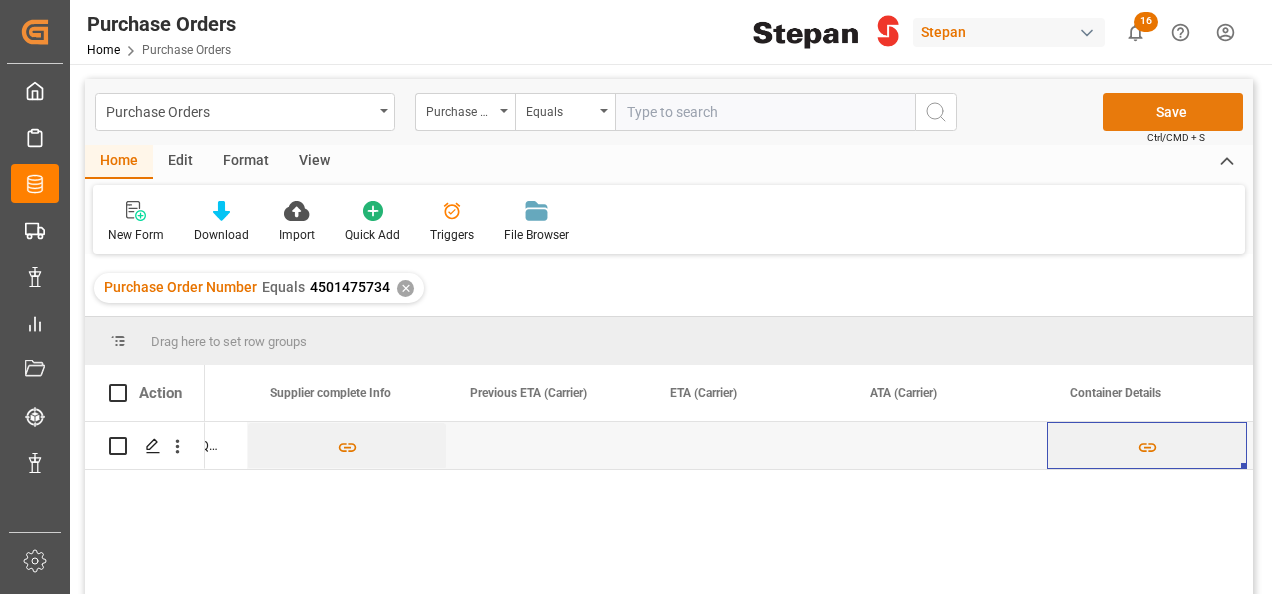 click on "Save" at bounding box center (1173, 112) 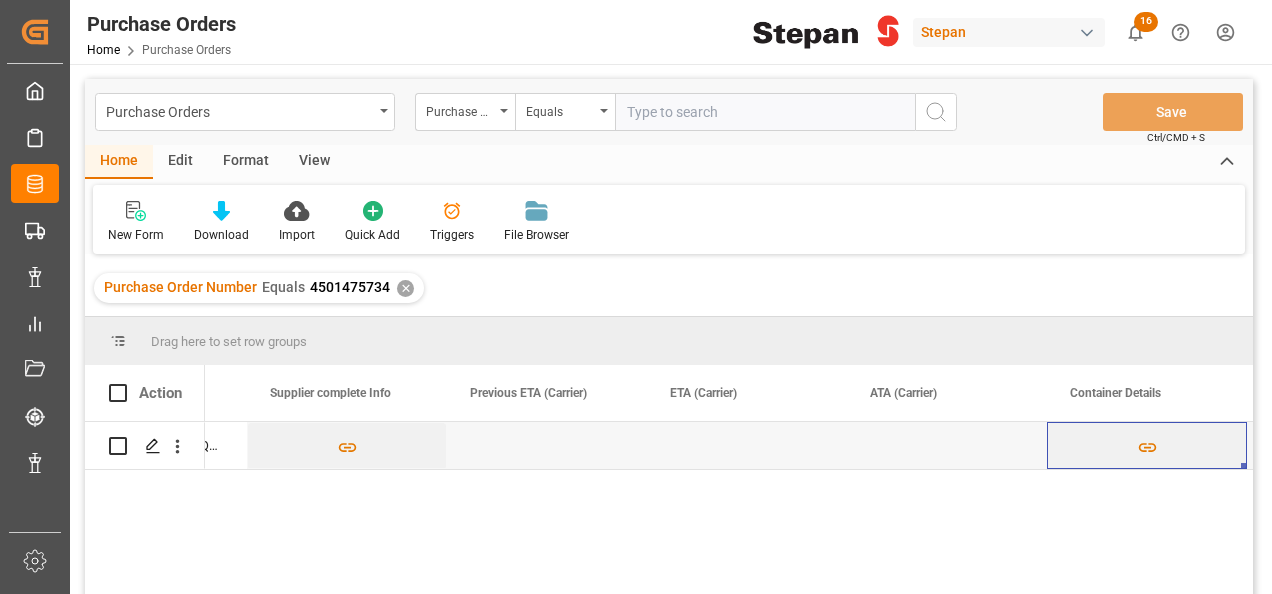 click on "STEPAN PHILIPPINES QUATERNARIES 25" at bounding box center [729, 514] 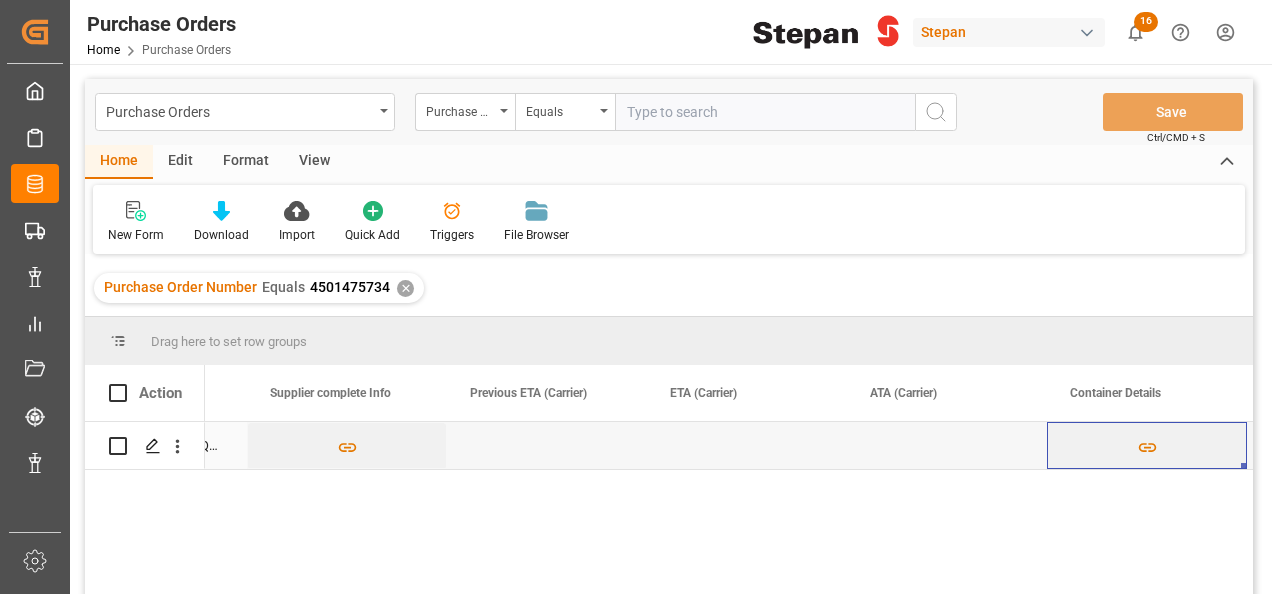 scroll, scrollTop: 0, scrollLeft: 4726, axis: horizontal 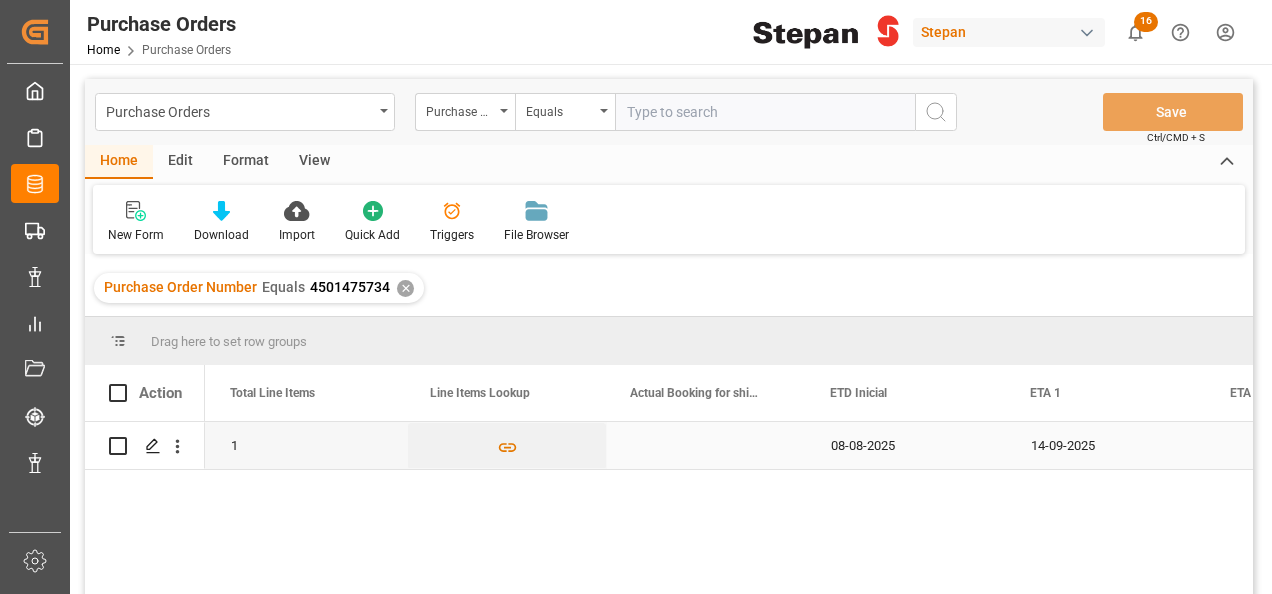 click on "08-08-2025" at bounding box center [907, 445] 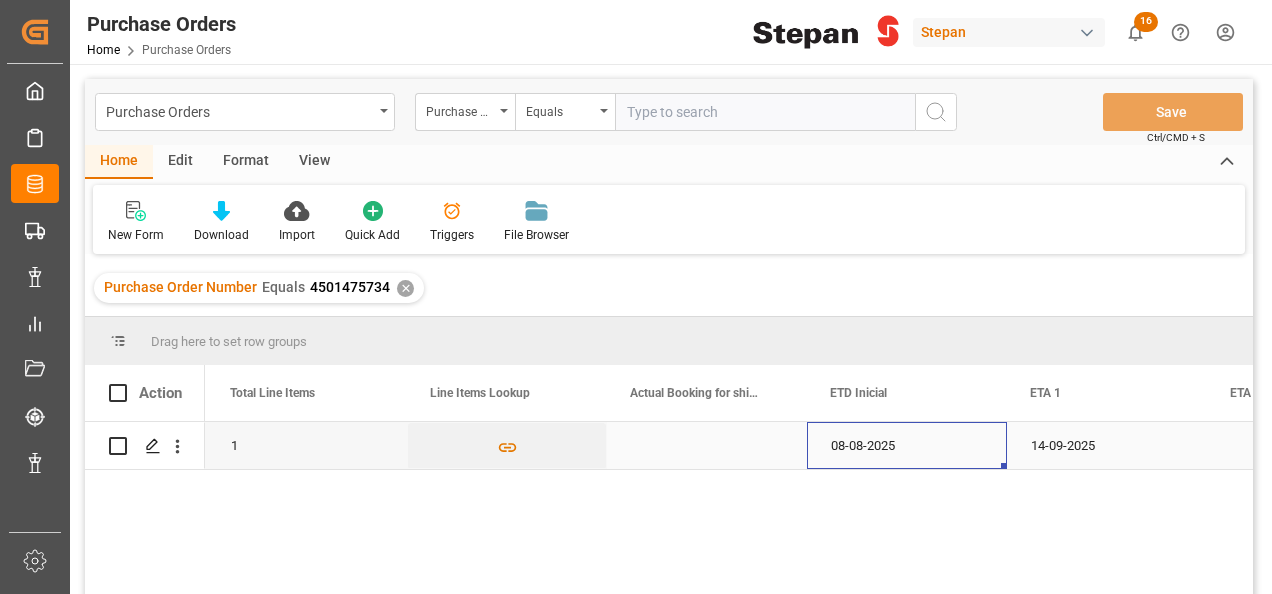 click on "08-08-2025" at bounding box center (907, 445) 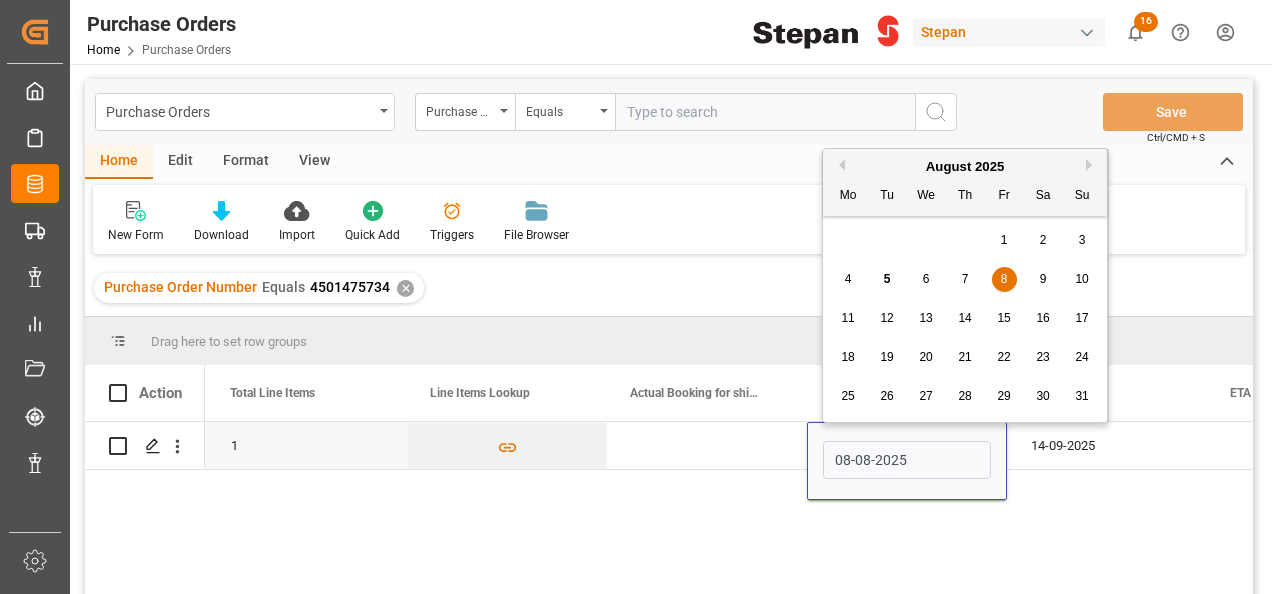 click on "12" at bounding box center (886, 318) 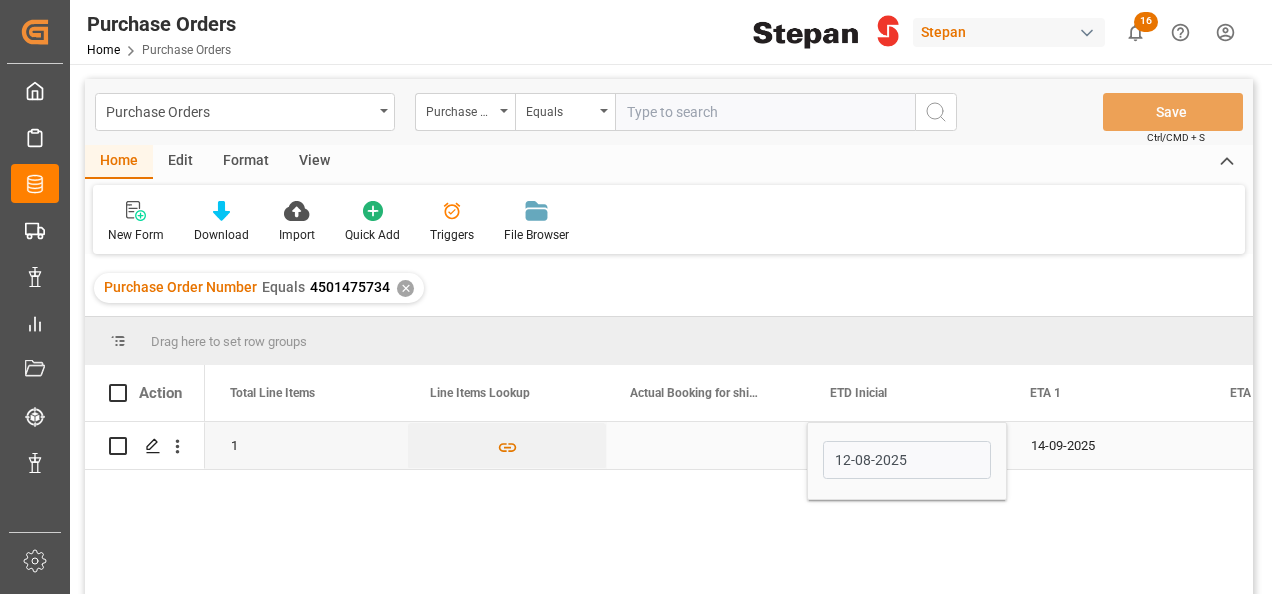 click at bounding box center [707, 445] 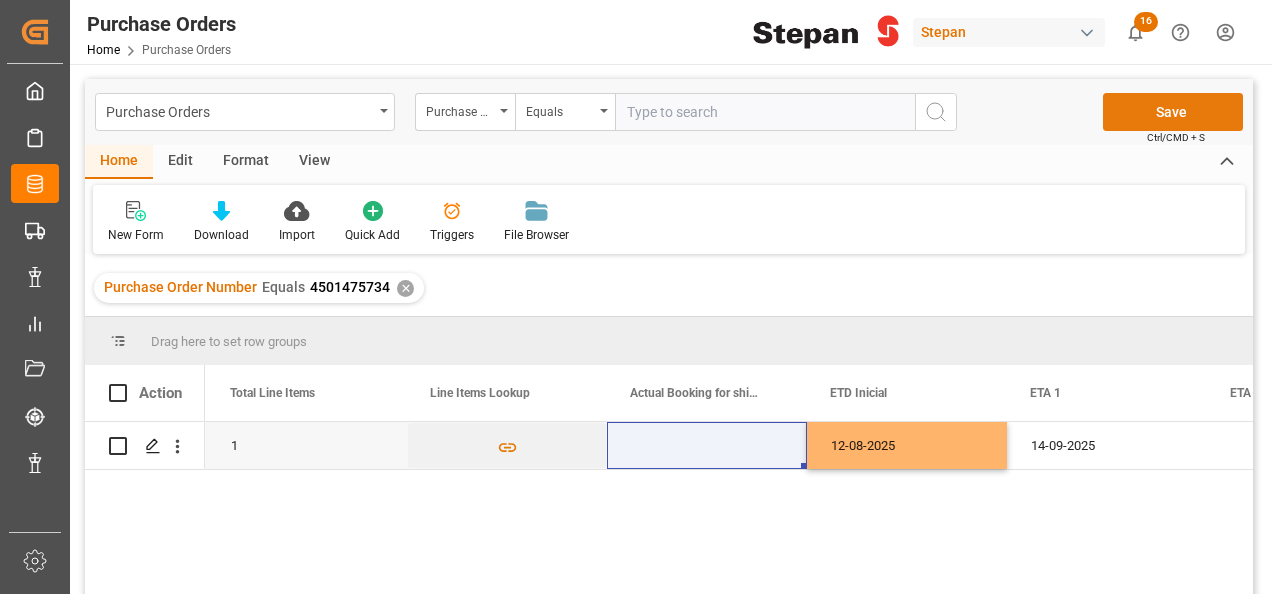 click on "Save" at bounding box center (1173, 112) 